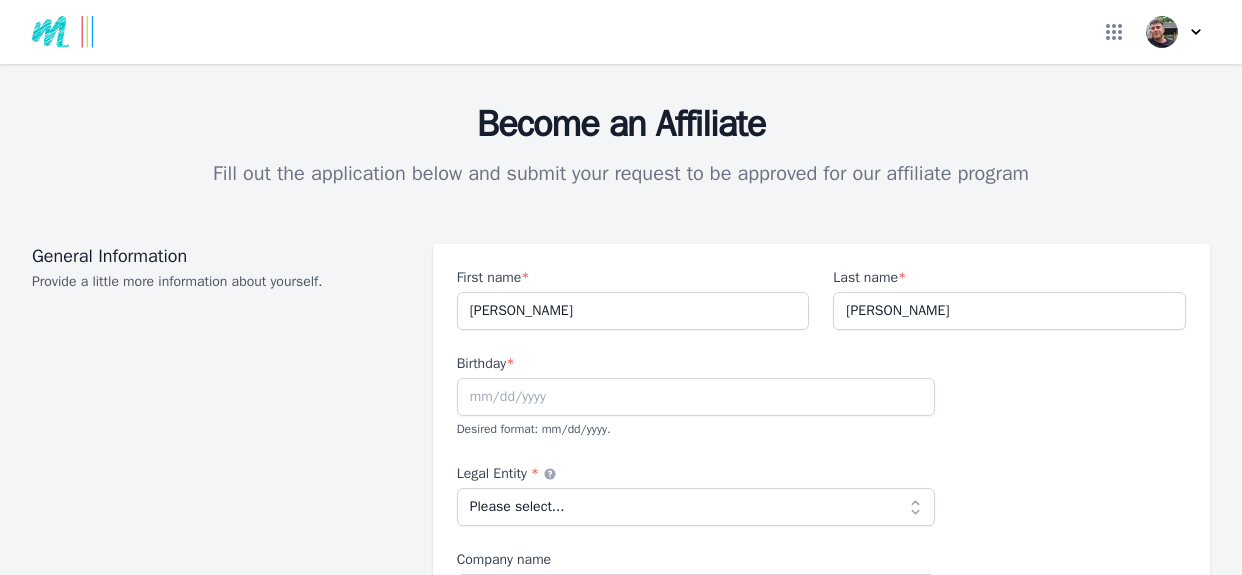 scroll, scrollTop: 0, scrollLeft: 0, axis: both 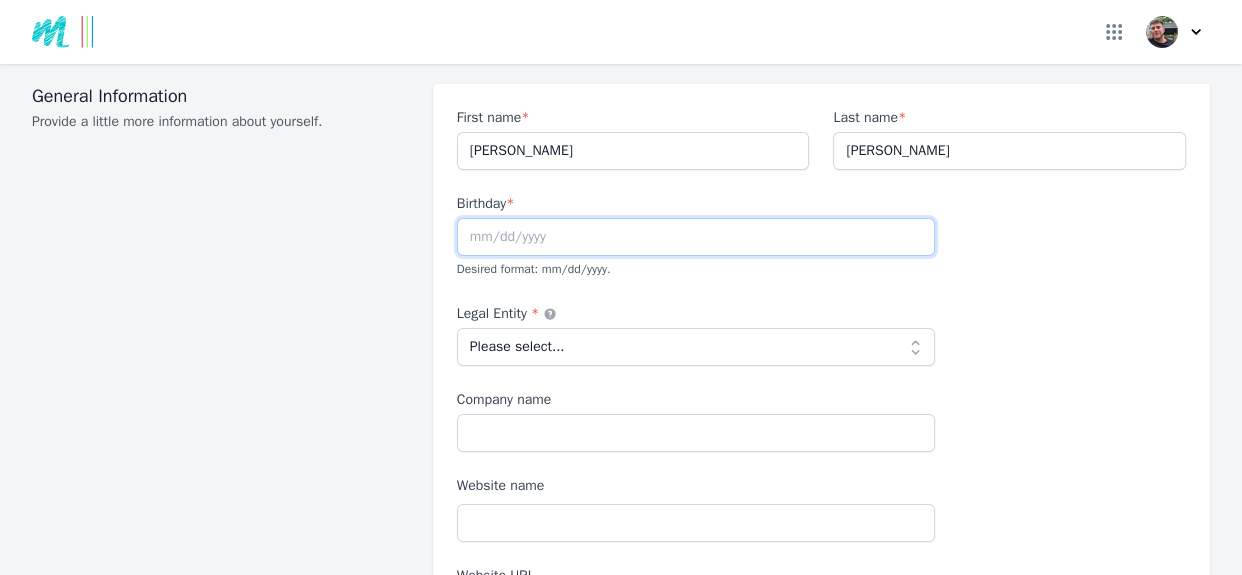 click at bounding box center (696, 237) 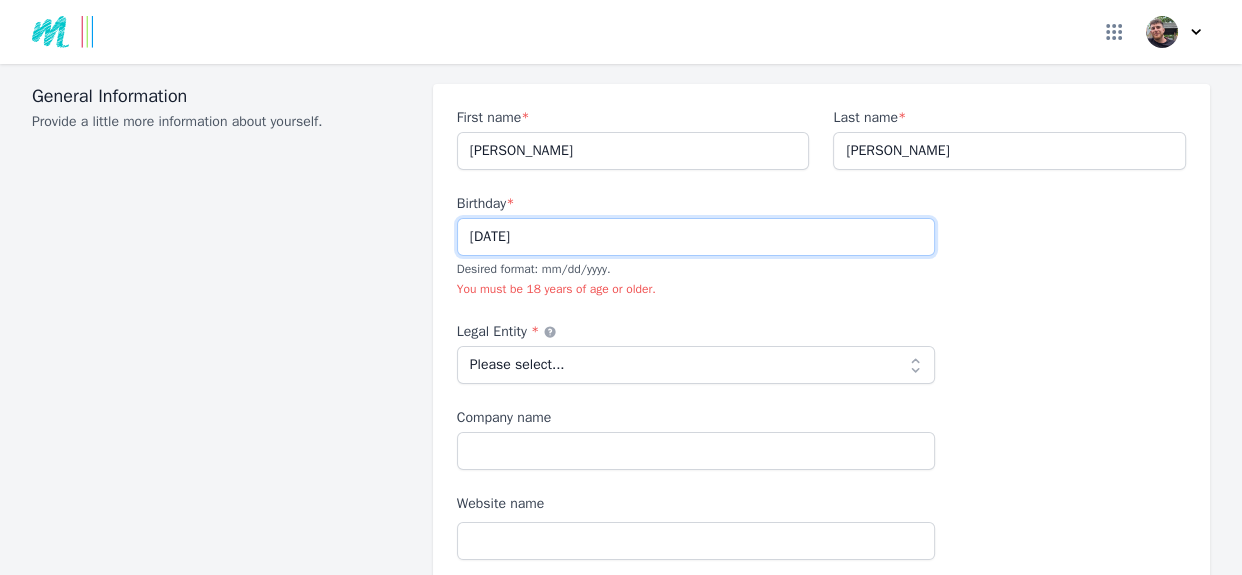 type on "[DATE]" 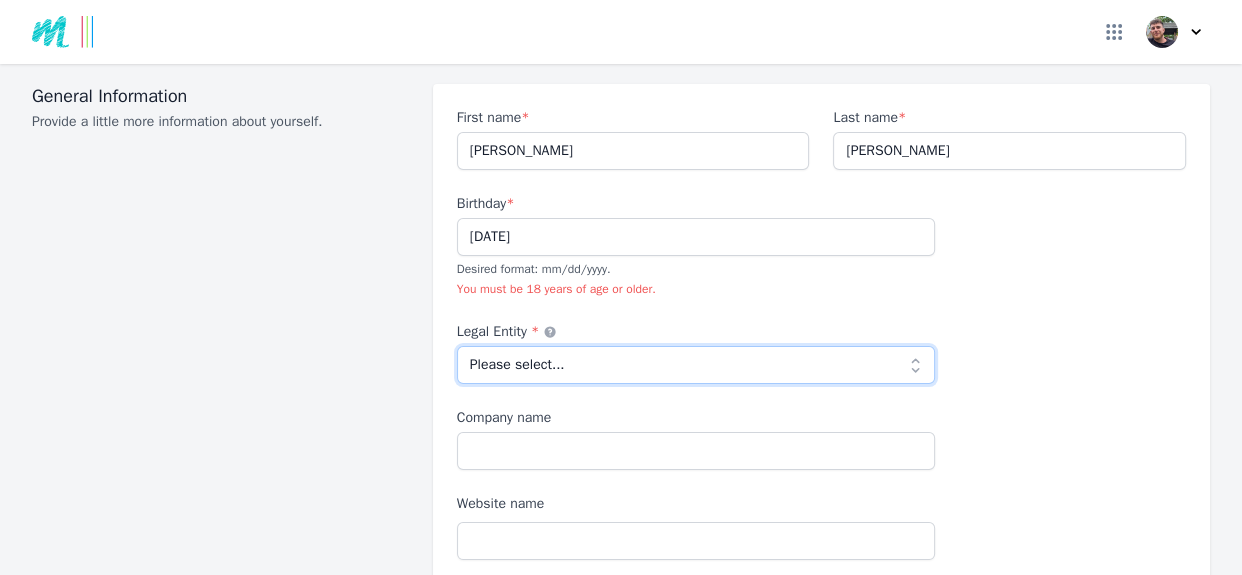 click on "Please select...   Individual   Partnership   Corporation   Sole Proprietorship   Foreign   LLC   LLP   Non profit   Other" at bounding box center (696, 365) 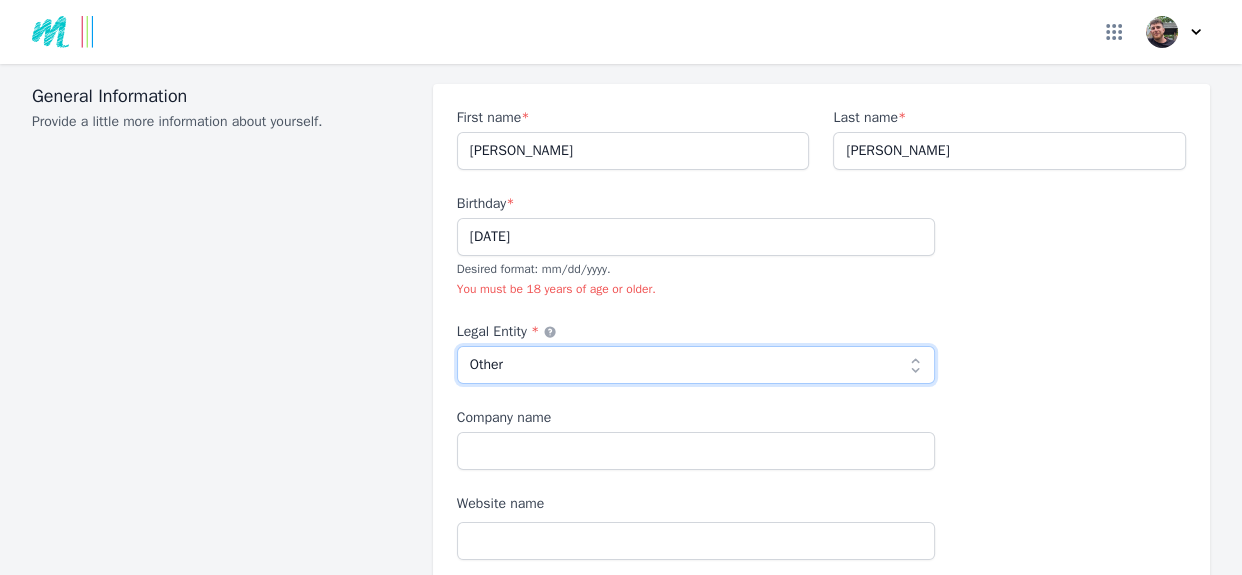 click on "Please select...   Individual   Partnership   Corporation   Sole Proprietorship   Foreign   LLC   LLP   Non profit   Other" at bounding box center [696, 365] 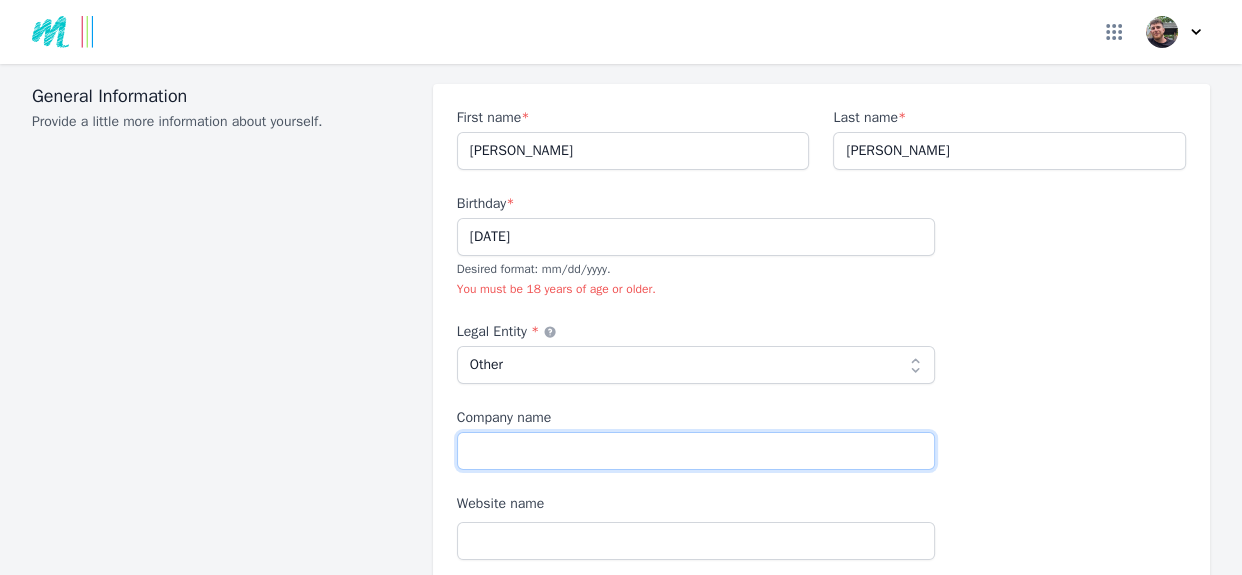 click on "Company name" at bounding box center (696, 451) 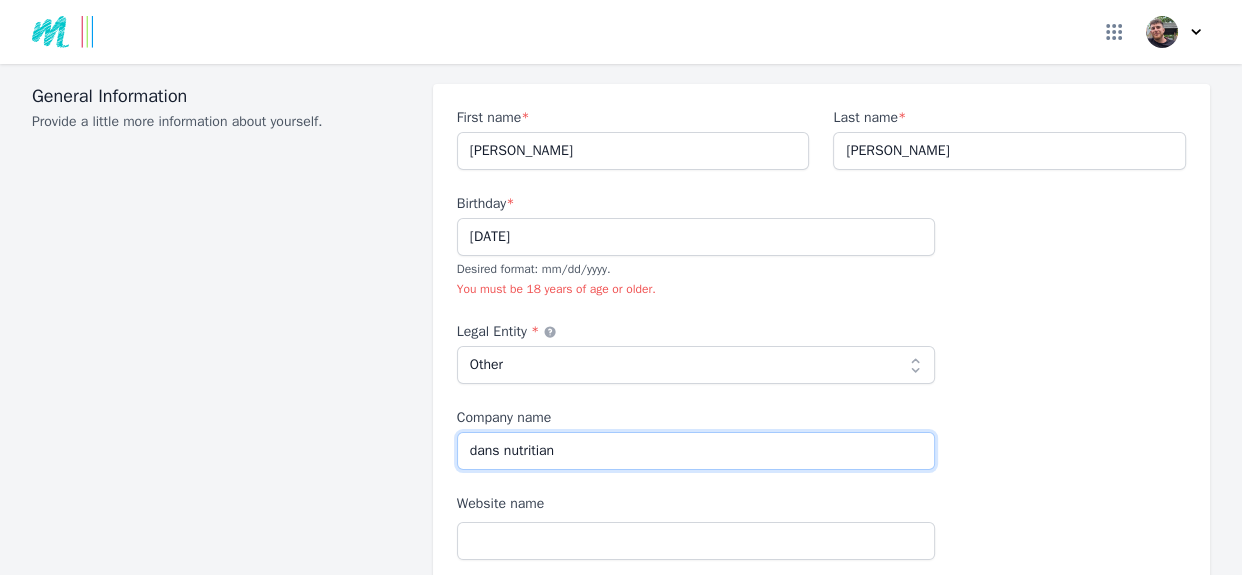 click on "dans nutritian" at bounding box center [696, 451] 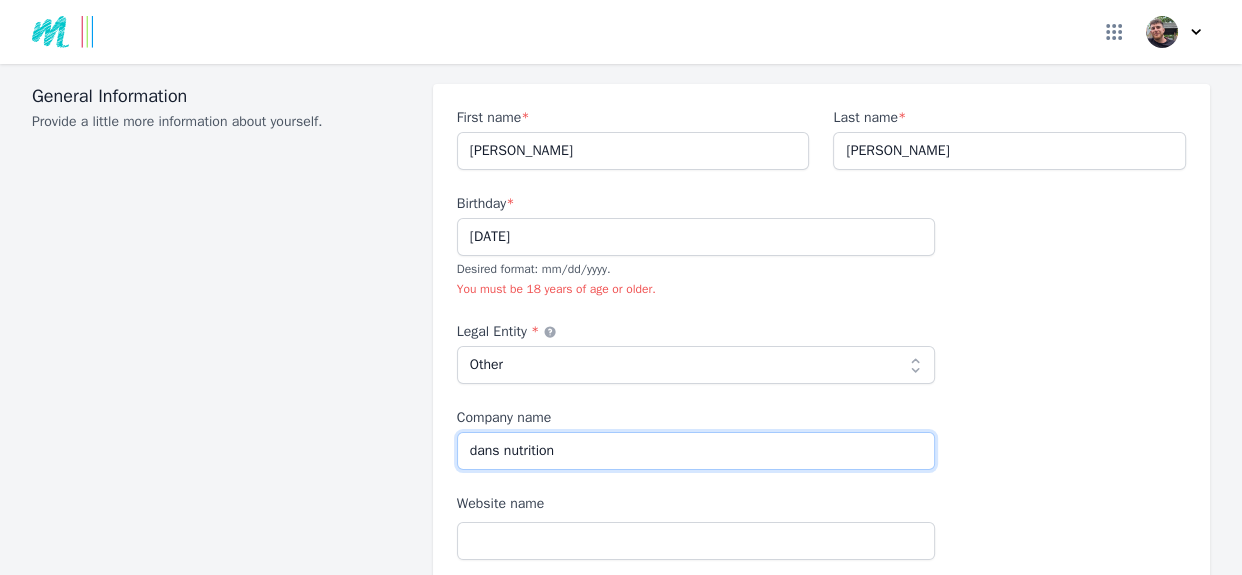 click on "dans nutrition" at bounding box center (696, 451) 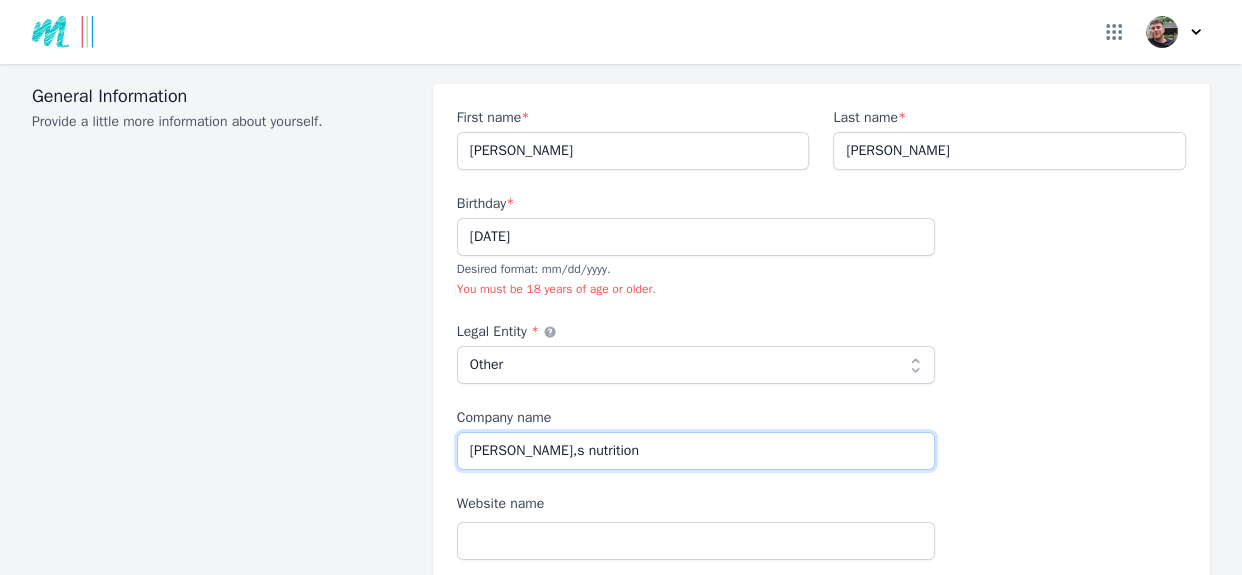 click on "[PERSON_NAME],s nutrition" at bounding box center (696, 451) 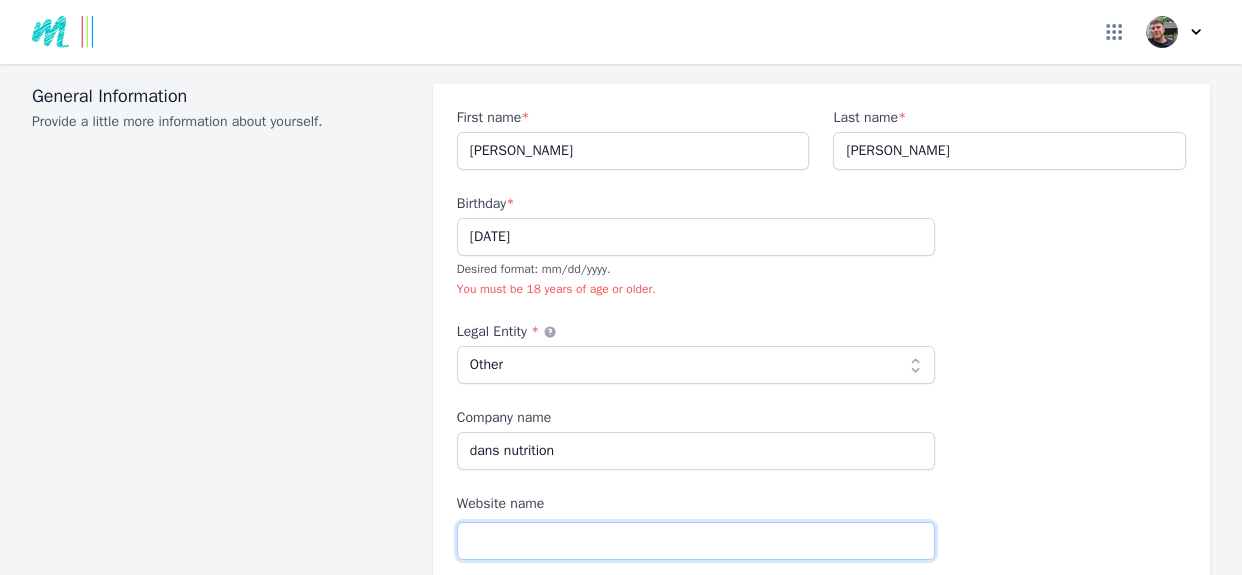 click on "Website name" at bounding box center [696, 541] 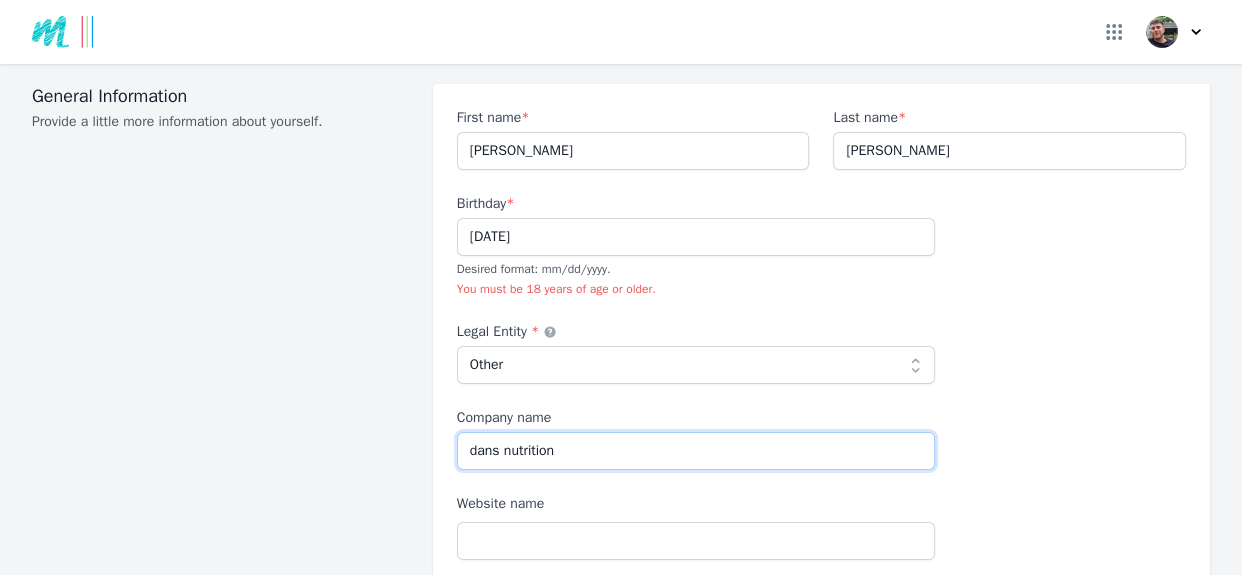 click on "dans nutrition" at bounding box center [696, 451] 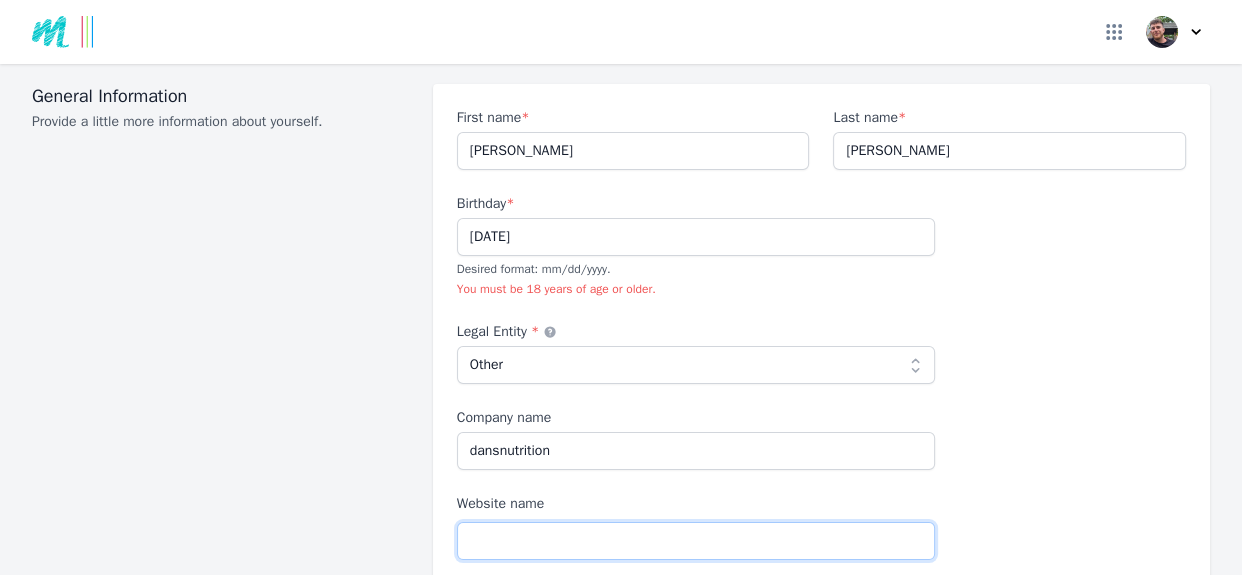 click on "Website name" at bounding box center [696, 541] 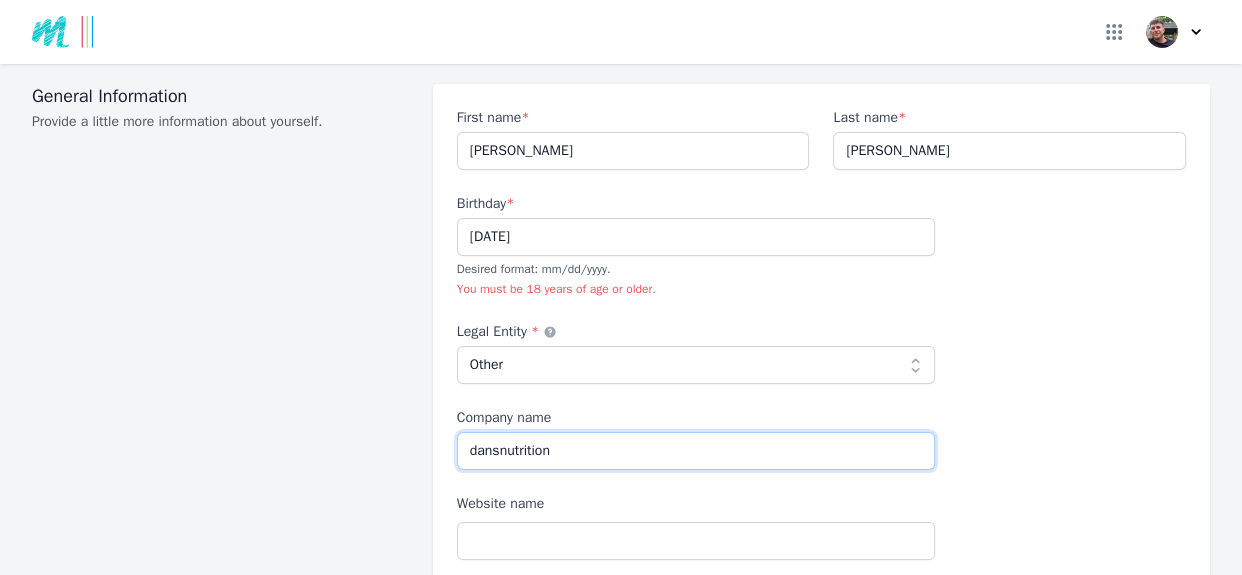 click on "dansnutrition" at bounding box center [696, 451] 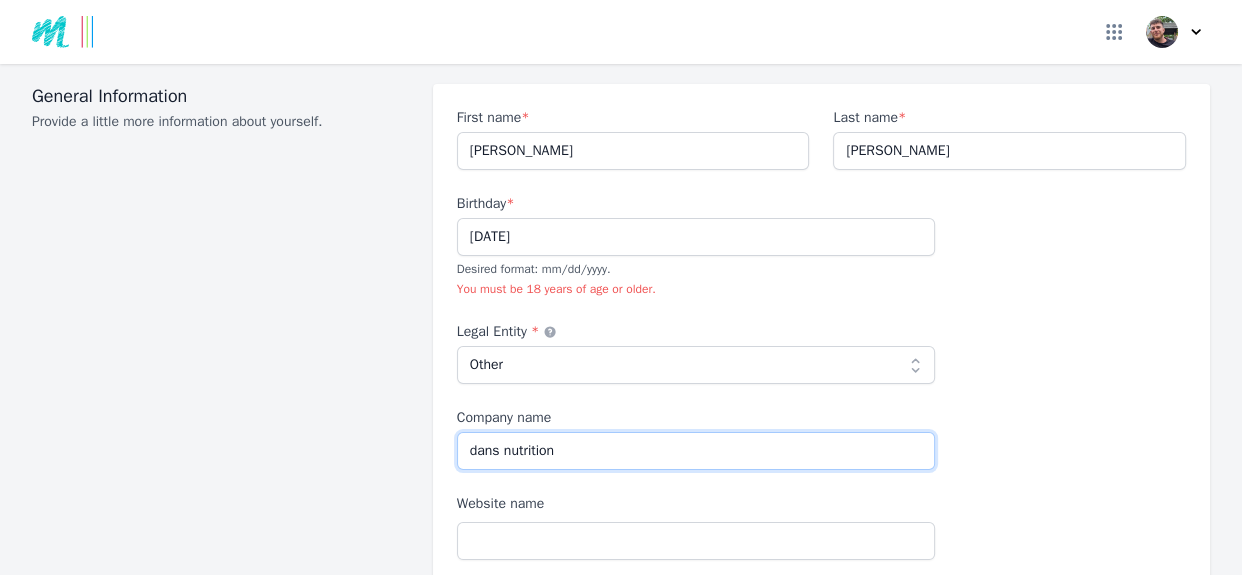 type on "dans nutrition" 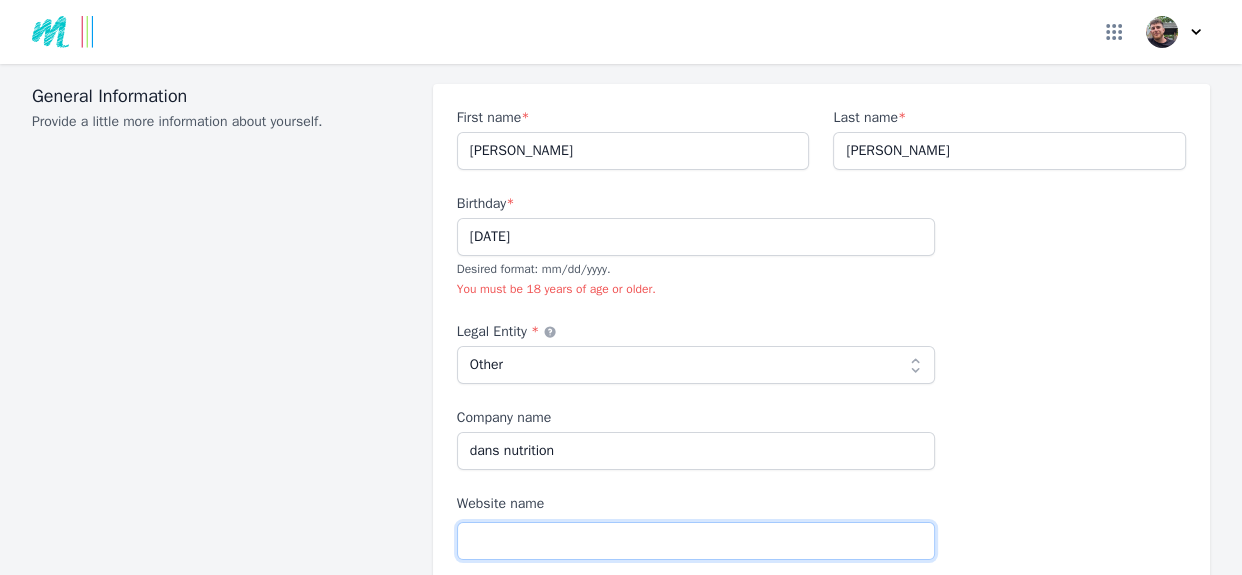 click on "Website name" at bounding box center [696, 541] 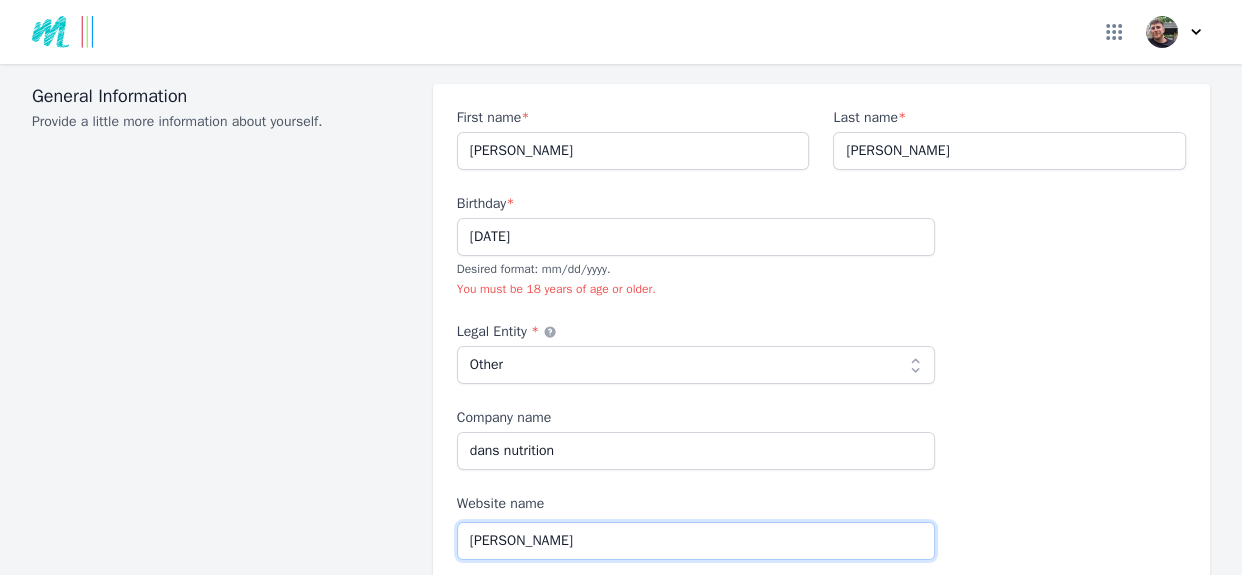 type on "dans" 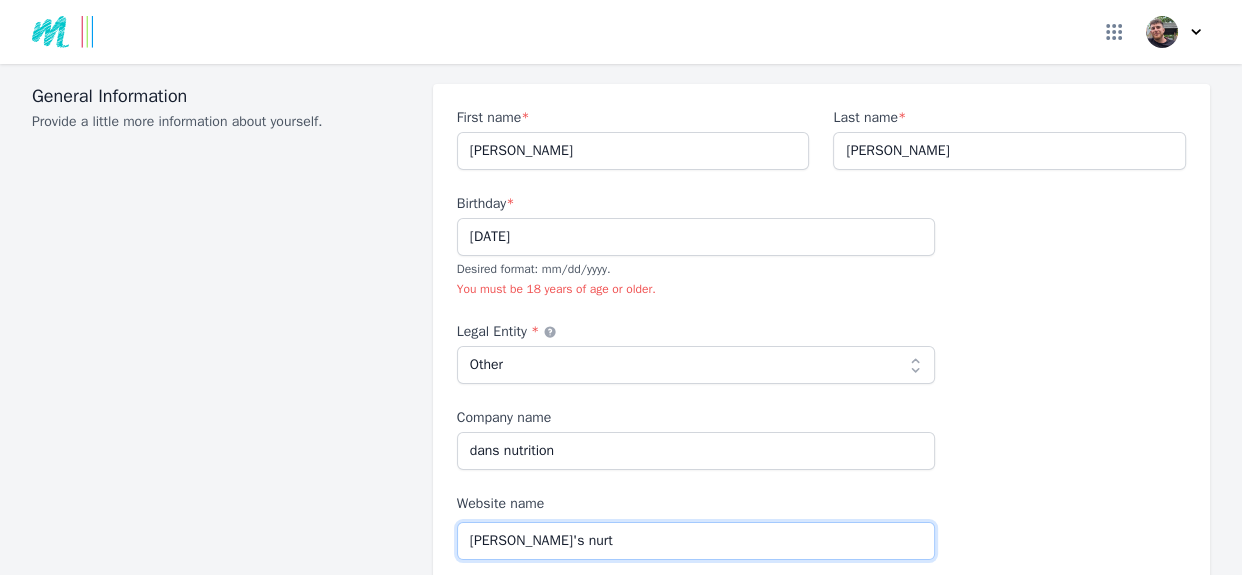 click on "[PERSON_NAME]'s nurt" at bounding box center [696, 541] 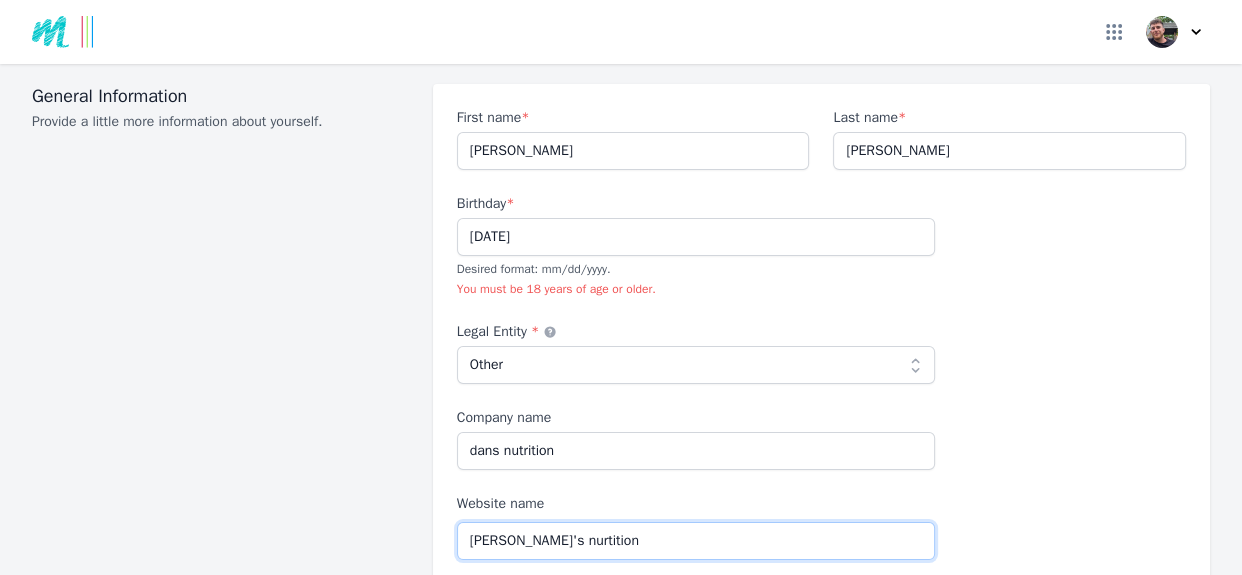 type on "[PERSON_NAME]'s nurtition" 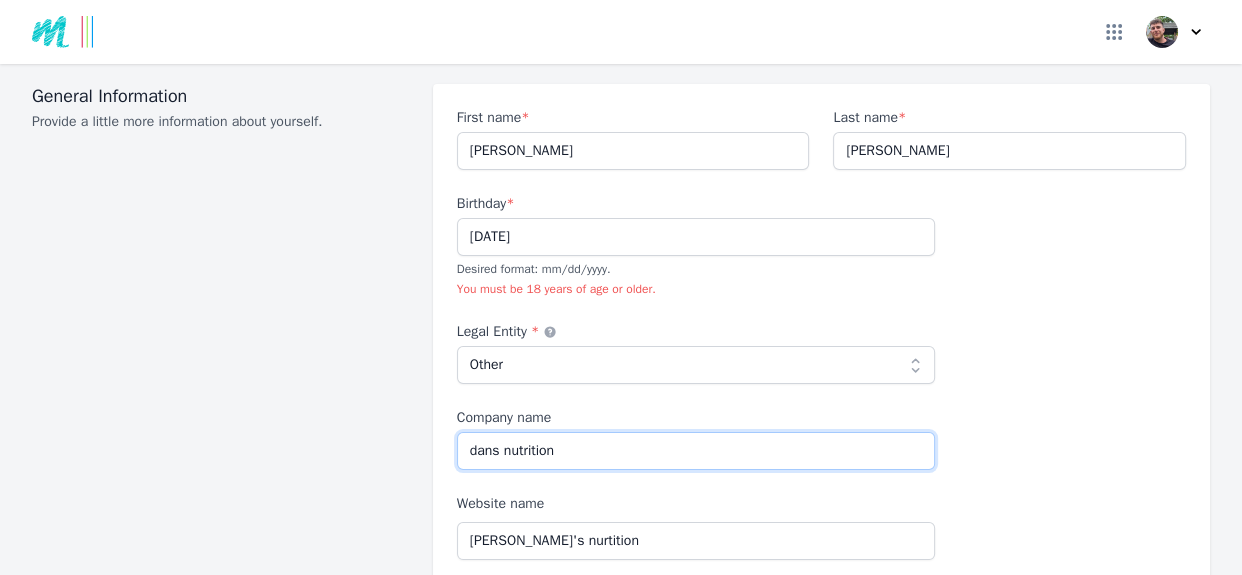 click on "dans nutrition" at bounding box center (696, 451) 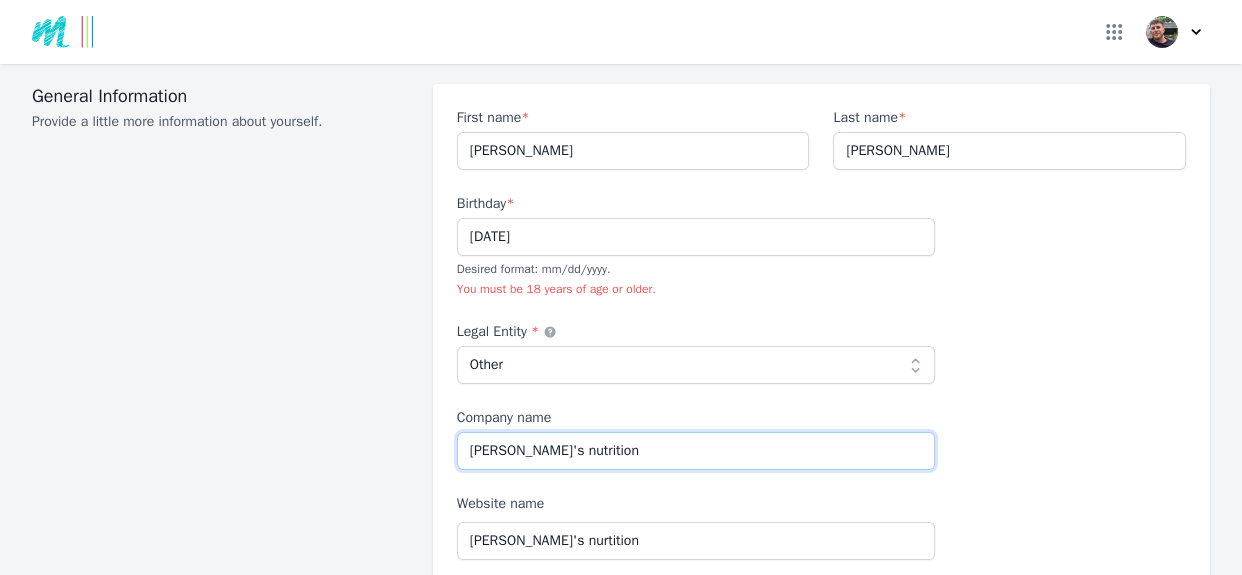 type on "[PERSON_NAME]'s nutrition" 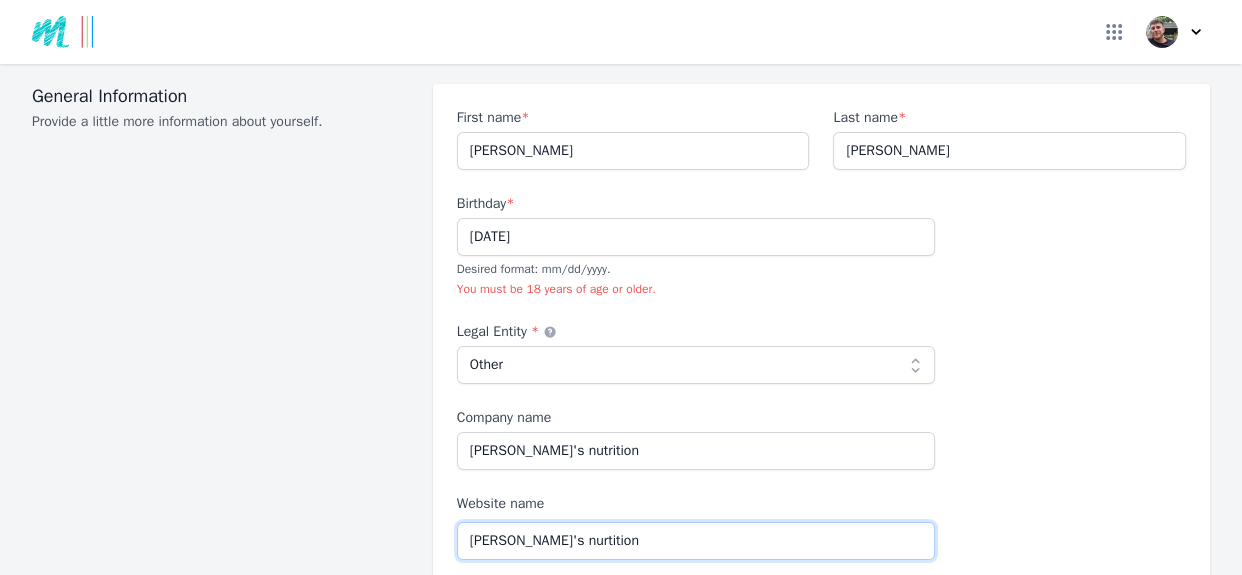 click on "[PERSON_NAME]'s nurtition" at bounding box center (696, 541) 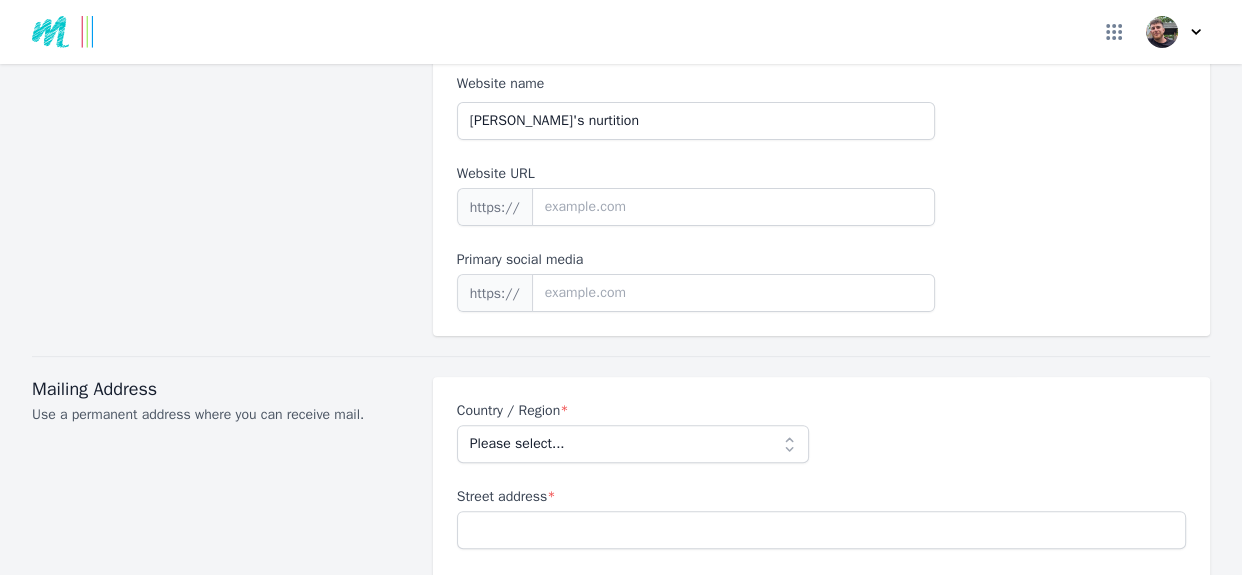 scroll, scrollTop: 585, scrollLeft: 0, axis: vertical 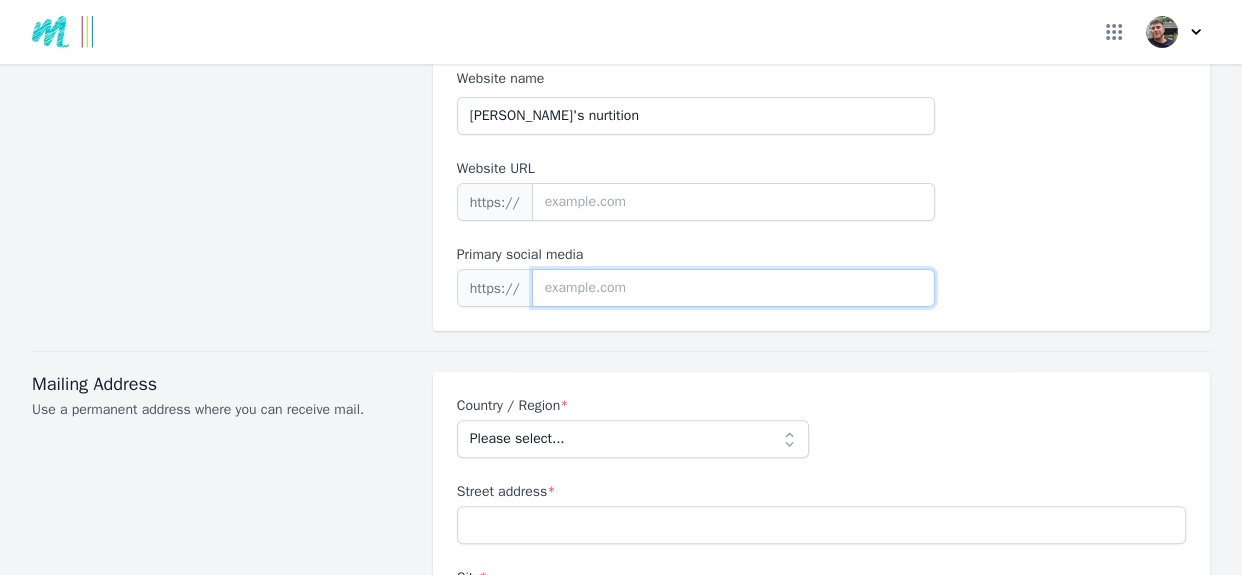 click at bounding box center (733, 288) 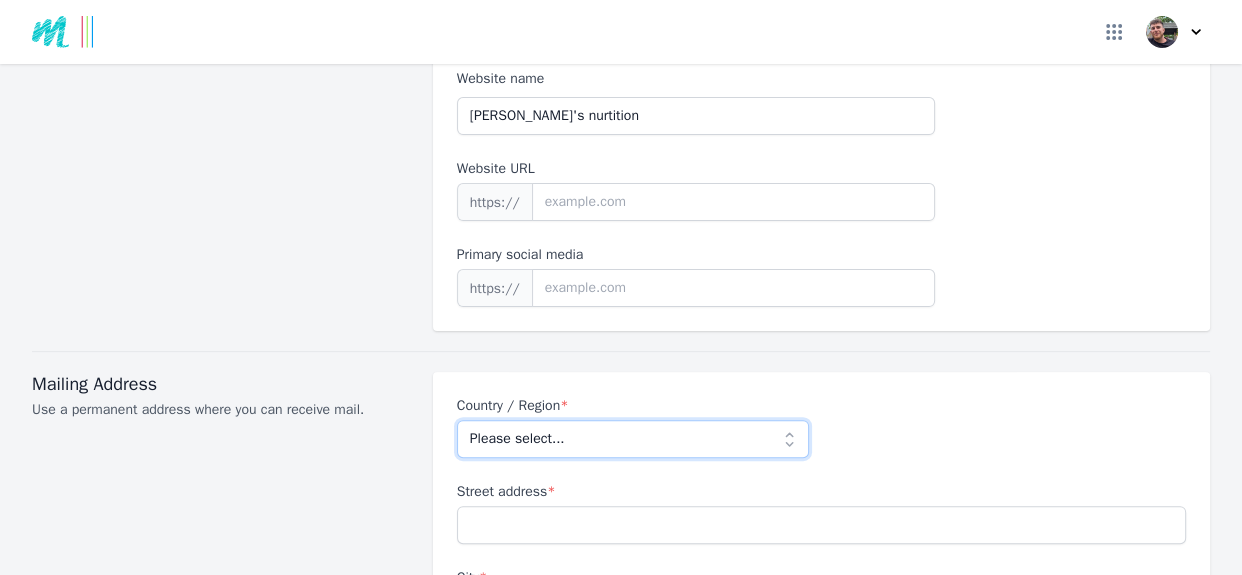 click on "Please select...   [GEOGRAPHIC_DATA] [GEOGRAPHIC_DATA] [GEOGRAPHIC_DATA] [US_STATE] [GEOGRAPHIC_DATA] [GEOGRAPHIC_DATA] [GEOGRAPHIC_DATA] [GEOGRAPHIC_DATA] [GEOGRAPHIC_DATA] [GEOGRAPHIC_DATA] [GEOGRAPHIC_DATA] [GEOGRAPHIC_DATA] [GEOGRAPHIC_DATA] [GEOGRAPHIC_DATA] [GEOGRAPHIC_DATA] [GEOGRAPHIC_DATA] [GEOGRAPHIC_DATA] [GEOGRAPHIC_DATA] [GEOGRAPHIC_DATA] [GEOGRAPHIC_DATA] [GEOGRAPHIC_DATA] [GEOGRAPHIC_DATA] [GEOGRAPHIC_DATA] [GEOGRAPHIC_DATA] [GEOGRAPHIC_DATA] [GEOGRAPHIC_DATA] [GEOGRAPHIC_DATA] [GEOGRAPHIC_DATA] [GEOGRAPHIC_DATA] [GEOGRAPHIC_DATA] [GEOGRAPHIC_DATA] [GEOGRAPHIC_DATA] [GEOGRAPHIC_DATA] [GEOGRAPHIC_DATA] [GEOGRAPHIC_DATA] [GEOGRAPHIC_DATA] [GEOGRAPHIC_DATA] [GEOGRAPHIC_DATA] [GEOGRAPHIC_DATA] [GEOGRAPHIC_DATA] [GEOGRAPHIC_DATA] [GEOGRAPHIC_DATA] [GEOGRAPHIC_DATA] [GEOGRAPHIC_DATA] [GEOGRAPHIC_DATA] [GEOGRAPHIC_DATA] [GEOGRAPHIC_DATA] [GEOGRAPHIC_DATA] [GEOGRAPHIC_DATA] [GEOGRAPHIC_DATA] [GEOGRAPHIC_DATA] [GEOGRAPHIC_DATA] [GEOGRAPHIC_DATA] [GEOGRAPHIC_DATA] [GEOGRAPHIC_DATA] [GEOGRAPHIC_DATA] [GEOGRAPHIC_DATA] [GEOGRAPHIC_DATA] [GEOGRAPHIC_DATA] [GEOGRAPHIC_DATA] [GEOGRAPHIC_DATA] [GEOGRAPHIC_DATA] [GEOGRAPHIC_DATA] [GEOGRAPHIC_DATA] [GEOGRAPHIC_DATA] [GEOGRAPHIC_DATA] [GEOGRAPHIC_DATA] [GEOGRAPHIC_DATA] [GEOGRAPHIC_DATA] [GEOGRAPHIC_DATA] [GEOGRAPHIC_DATA] [GEOGRAPHIC_DATA] [GEOGRAPHIC_DATA] [GEOGRAPHIC_DATA] [GEOGRAPHIC_DATA] [GEOGRAPHIC_DATA] [GEOGRAPHIC_DATA] [GEOGRAPHIC_DATA] [GEOGRAPHIC_DATA] [GEOGRAPHIC_DATA] and Antarctic Lands [GEOGRAPHIC_DATA] [GEOGRAPHIC_DATA] [US_STATE] [GEOGRAPHIC_DATA] [GEOGRAPHIC_DATA] [GEOGRAPHIC_DATA] [GEOGRAPHIC_DATA] [GEOGRAPHIC_DATA] [GEOGRAPHIC_DATA] [GEOGRAPHIC_DATA] [US_STATE] [GEOGRAPHIC_DATA] [GEOGRAPHIC_DATA] [GEOGRAPHIC_DATA] [GEOGRAPHIC_DATA] [GEOGRAPHIC_DATA] [GEOGRAPHIC_DATA]" at bounding box center [633, 439] 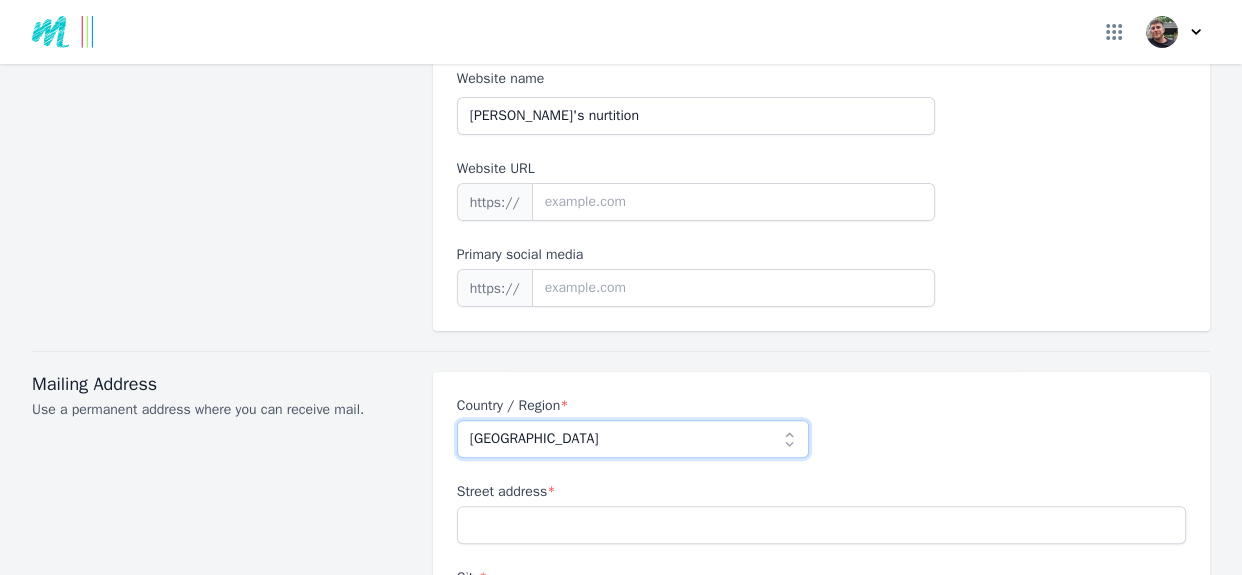 click on "Please select...   [GEOGRAPHIC_DATA] [GEOGRAPHIC_DATA] [GEOGRAPHIC_DATA] [US_STATE] [GEOGRAPHIC_DATA] [GEOGRAPHIC_DATA] [GEOGRAPHIC_DATA] [GEOGRAPHIC_DATA] [GEOGRAPHIC_DATA] [GEOGRAPHIC_DATA] [GEOGRAPHIC_DATA] [GEOGRAPHIC_DATA] [GEOGRAPHIC_DATA] [GEOGRAPHIC_DATA] [GEOGRAPHIC_DATA] [GEOGRAPHIC_DATA] [GEOGRAPHIC_DATA] [GEOGRAPHIC_DATA] [GEOGRAPHIC_DATA] [GEOGRAPHIC_DATA] [GEOGRAPHIC_DATA] [GEOGRAPHIC_DATA] [GEOGRAPHIC_DATA] [GEOGRAPHIC_DATA] [GEOGRAPHIC_DATA] [GEOGRAPHIC_DATA] [GEOGRAPHIC_DATA] [GEOGRAPHIC_DATA] [GEOGRAPHIC_DATA] [GEOGRAPHIC_DATA] [GEOGRAPHIC_DATA] [GEOGRAPHIC_DATA] [GEOGRAPHIC_DATA] [GEOGRAPHIC_DATA] [GEOGRAPHIC_DATA] [GEOGRAPHIC_DATA] [GEOGRAPHIC_DATA] [GEOGRAPHIC_DATA] [GEOGRAPHIC_DATA] [GEOGRAPHIC_DATA] [GEOGRAPHIC_DATA] [GEOGRAPHIC_DATA] [GEOGRAPHIC_DATA] [GEOGRAPHIC_DATA] [GEOGRAPHIC_DATA] [GEOGRAPHIC_DATA] [GEOGRAPHIC_DATA] [GEOGRAPHIC_DATA] [GEOGRAPHIC_DATA] [GEOGRAPHIC_DATA] [GEOGRAPHIC_DATA] [GEOGRAPHIC_DATA] [GEOGRAPHIC_DATA] [GEOGRAPHIC_DATA] [GEOGRAPHIC_DATA] [GEOGRAPHIC_DATA] [GEOGRAPHIC_DATA] [GEOGRAPHIC_DATA] [GEOGRAPHIC_DATA] [GEOGRAPHIC_DATA] [GEOGRAPHIC_DATA] [GEOGRAPHIC_DATA] [GEOGRAPHIC_DATA] [GEOGRAPHIC_DATA] [GEOGRAPHIC_DATA] [GEOGRAPHIC_DATA] [GEOGRAPHIC_DATA] [GEOGRAPHIC_DATA] [GEOGRAPHIC_DATA] [GEOGRAPHIC_DATA] [GEOGRAPHIC_DATA] [GEOGRAPHIC_DATA] [GEOGRAPHIC_DATA] [GEOGRAPHIC_DATA] [GEOGRAPHIC_DATA] [GEOGRAPHIC_DATA] [GEOGRAPHIC_DATA] [GEOGRAPHIC_DATA] [GEOGRAPHIC_DATA] [GEOGRAPHIC_DATA] and Antarctic Lands [GEOGRAPHIC_DATA] [GEOGRAPHIC_DATA] [US_STATE] [GEOGRAPHIC_DATA] [GEOGRAPHIC_DATA] [GEOGRAPHIC_DATA] [GEOGRAPHIC_DATA] [GEOGRAPHIC_DATA] [GEOGRAPHIC_DATA] [GEOGRAPHIC_DATA] [US_STATE] [GEOGRAPHIC_DATA] [GEOGRAPHIC_DATA] [GEOGRAPHIC_DATA] [GEOGRAPHIC_DATA] [GEOGRAPHIC_DATA] [GEOGRAPHIC_DATA]" at bounding box center (633, 439) 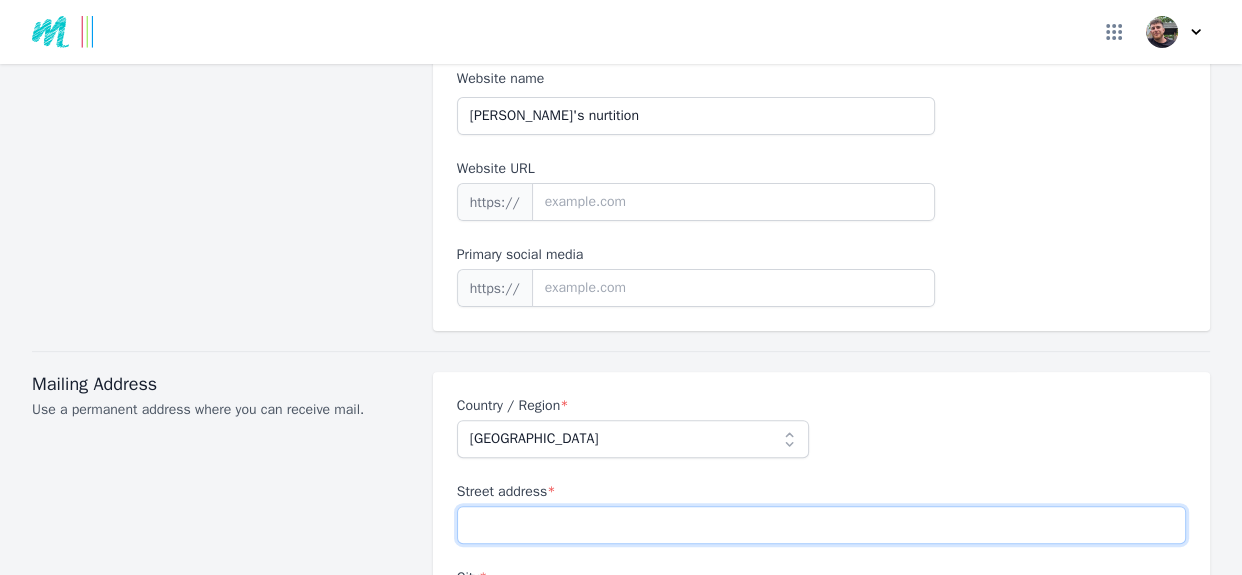 click on "Street address  *" at bounding box center [821, 525] 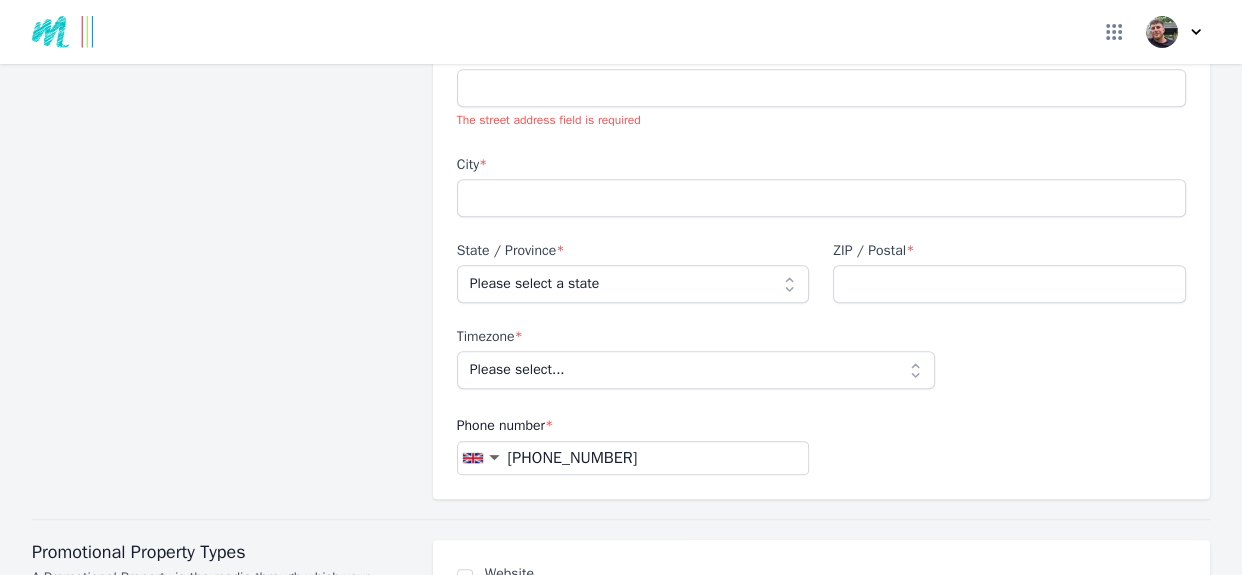scroll, scrollTop: 1010, scrollLeft: 0, axis: vertical 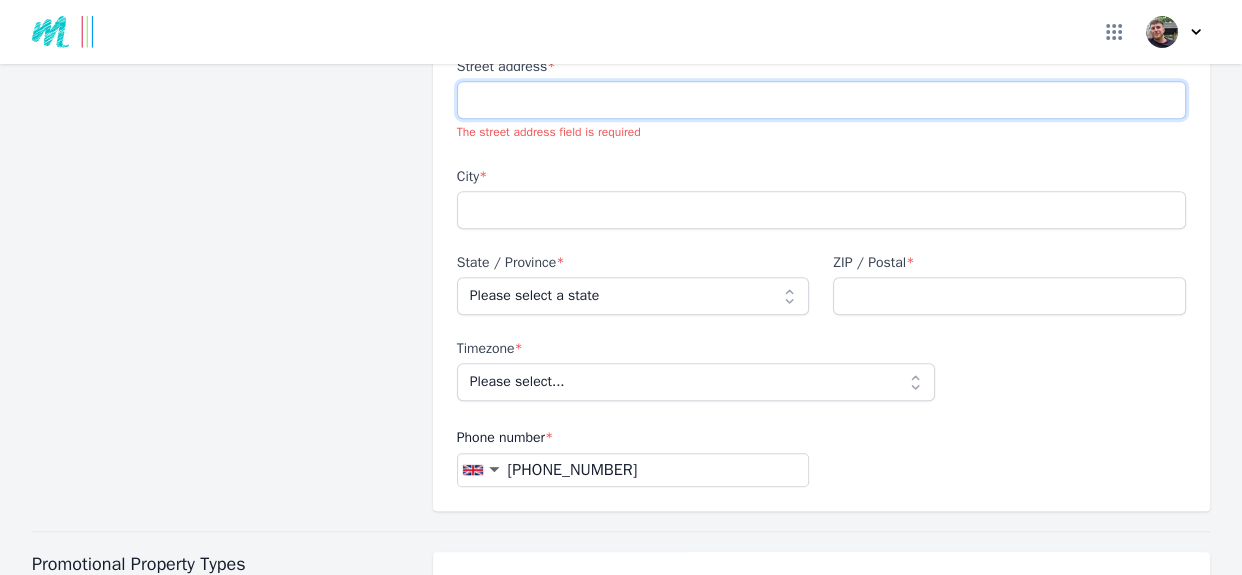 click on "Street address  *" at bounding box center (821, 100) 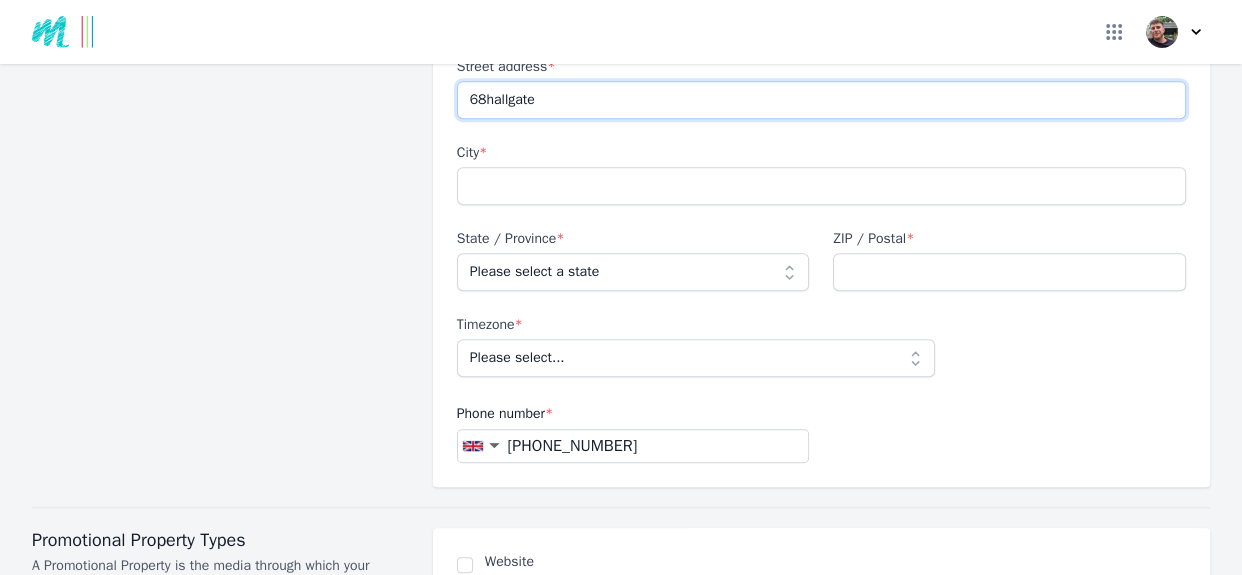 type on "68hallgate" 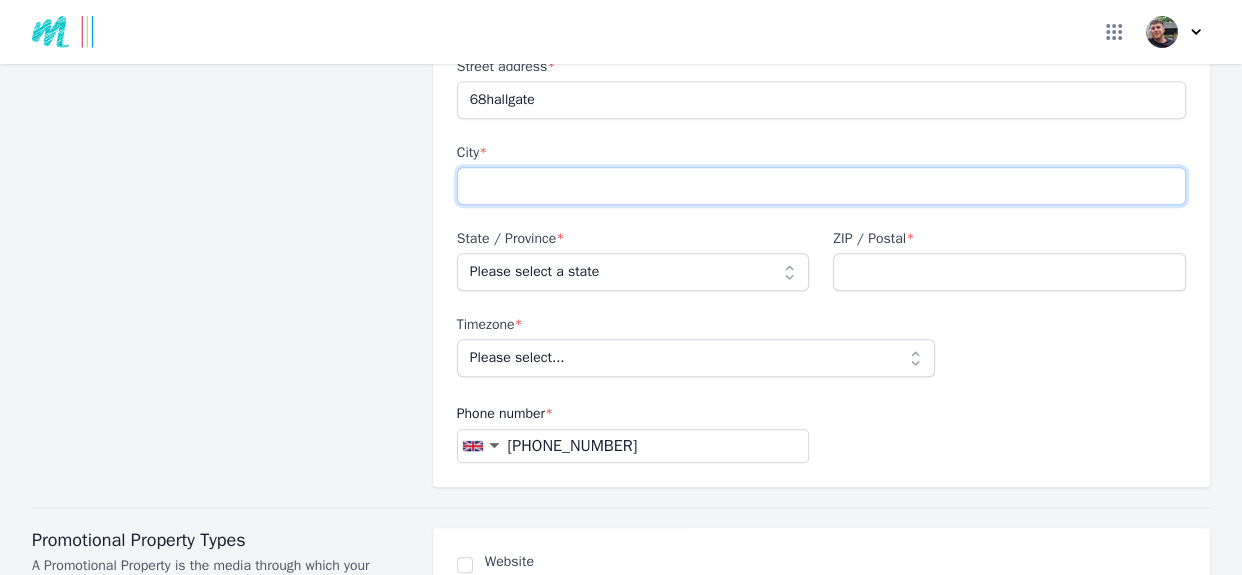 click on "City  *" at bounding box center (821, 186) 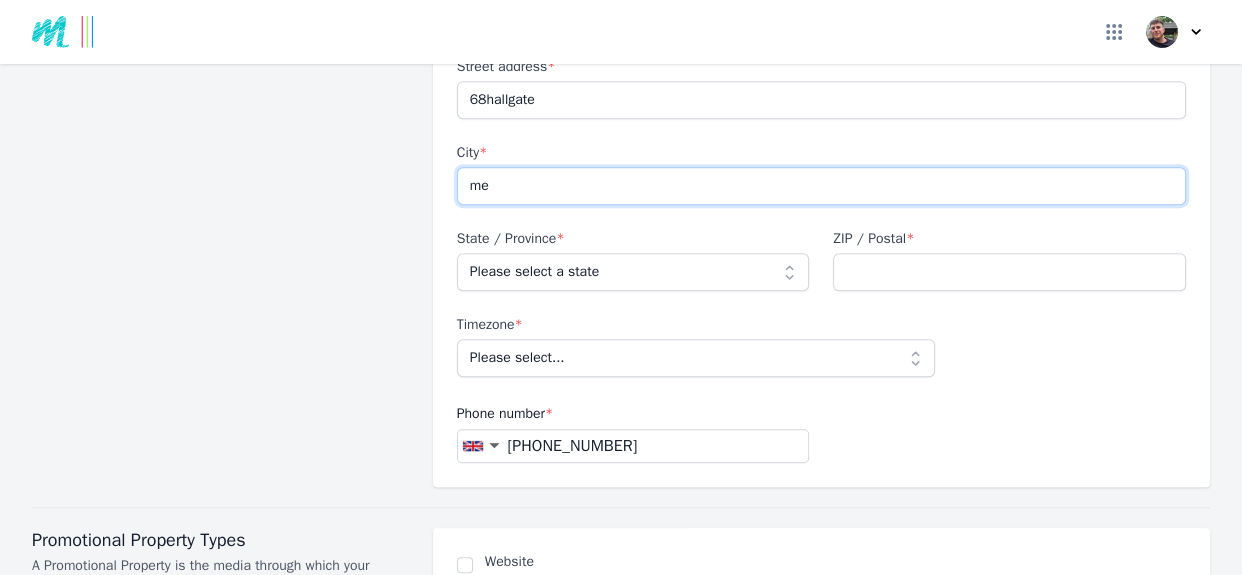 type on "m" 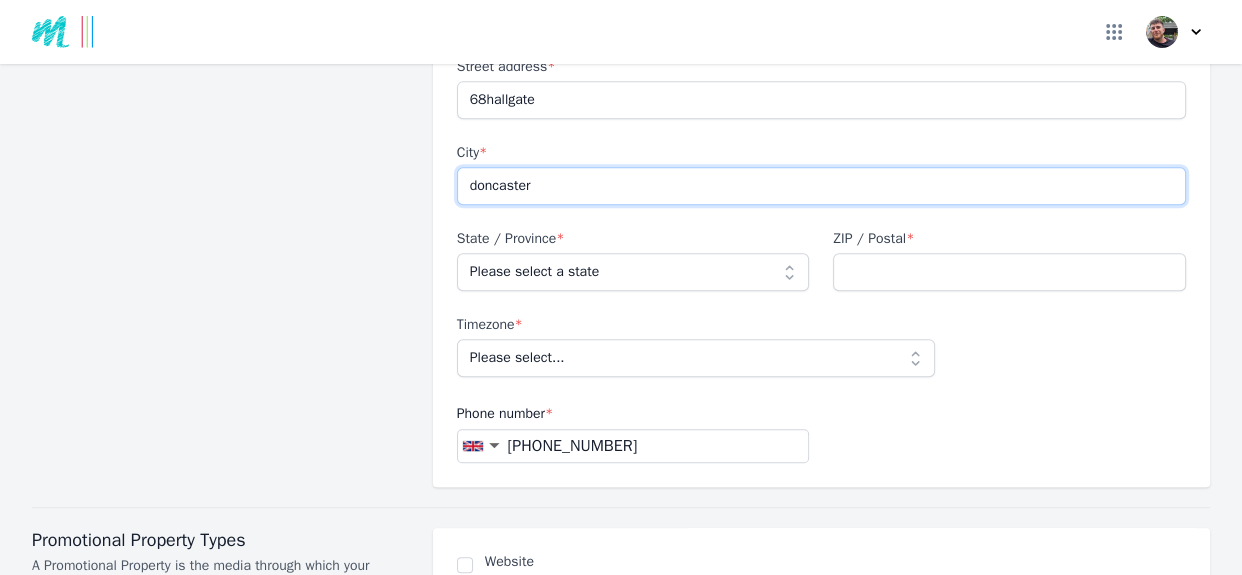 type on "doncaster" 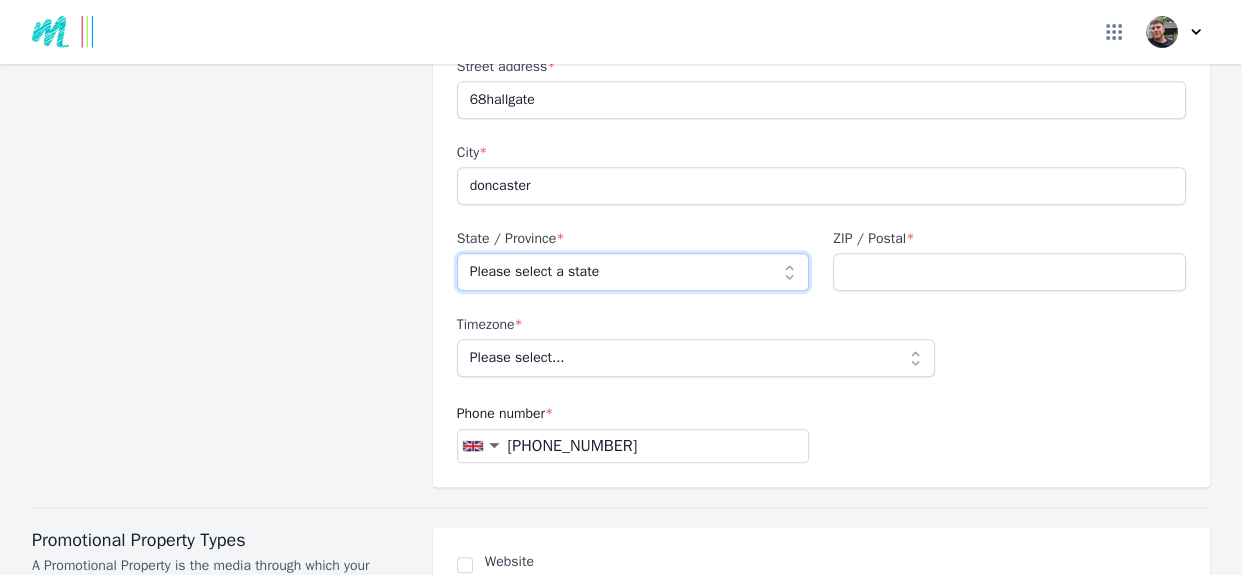 click on "Please select a state   [GEOGRAPHIC_DATA] [GEOGRAPHIC_DATA] [GEOGRAPHIC_DATA] [GEOGRAPHIC_DATA] [[GEOGRAPHIC_DATA] [GEOGRAPHIC_DATA]-[GEOGRAPHIC_DATA]] [GEOGRAPHIC_DATA][PERSON_NAME][GEOGRAPHIC_DATA] [GEOGRAPHIC_DATA] [GEOGRAPHIC_DATA] and [GEOGRAPHIC_DATA] [GEOGRAPHIC_DATA] with [GEOGRAPHIC_DATA] [GEOGRAPHIC_DATA] and [GEOGRAPHIC_DATA] [GEOGRAPHIC_DATA] [GEOGRAPHIC_DATA] [GEOGRAPHIC_DATA] [GEOGRAPHIC_DATA] [[GEOGRAPHIC_DATA] [GEOGRAPHIC_DATA]-[GEOGRAPHIC_DATA]] [GEOGRAPHIC_DATA] [GEOGRAPHIC_DATA] [GEOGRAPHIC_DATA] [GEOGRAPHIC_DATA] [GEOGRAPHIC_DATA] [GEOGRAPHIC_DATA] [GEOGRAPHIC_DATA] [GEOGRAPHIC_DATA] [GEOGRAPHIC_DATA] [GEOGRAPHIC_DATA] and [GEOGRAPHIC_DATA] [GEOGRAPHIC_DATA] [GEOGRAPHIC_DATA] [GEOGRAPHIC_DATA] [GEOGRAPHIC_DATA][PERSON_NAME][GEOGRAPHIC_DATA] [GEOGRAPHIC_DATA], [GEOGRAPHIC_DATA] [GEOGRAPHIC_DATA] [GEOGRAPHIC_DATA] [[GEOGRAPHIC_DATA] [GEOGRAPHIC_DATA]-CAF] [GEOGRAPHIC_DATA] [[GEOGRAPHIC_DATA] [GEOGRAPHIC_DATA]] [GEOGRAPHIC_DATA] [GEOGRAPHIC_DATA] [GEOGRAPHIC_DATA] [GEOGRAPHIC_DATA] [GEOGRAPHIC_DATA] [GEOGRAPHIC_DATA] [GEOGRAPHIC_DATA] [GEOGRAPHIC_DATA] [GEOGRAPHIC_DATA] [GEOGRAPHIC_DATA] [[GEOGRAPHIC_DATA] [GEOGRAPHIC_DATA]-[GEOGRAPHIC_DATA]] [GEOGRAPHIC_DATA] [GEOGRAPHIC_DATA] [GEOGRAPHIC_DATA] [[GEOGRAPHIC_DATA] [GEOGRAPHIC_DATA]-[GEOGRAPHIC_DATA]] [GEOGRAPHIC_DATA] [GEOGRAPHIC_DATA] [GEOGRAPHIC_DATA] [GEOGRAPHIC_DATA] [GEOGRAPHIC_DATA] [[GEOGRAPHIC_DATA] [GEOGRAPHIC_DATA]-[GEOGRAPHIC_DATA]] [GEOGRAPHIC_DATA] [GEOGRAPHIC_DATA] [GEOGRAPHIC_DATA] [GEOGRAPHIC_DATA] and [PERSON_NAME] [GEOGRAPHIC_DATA] [GEOGRAPHIC_DATA] [GEOGRAPHIC_DATA] [GEOGRAPHIC_DATA] [GEOGRAPHIC_DATA] [GEOGRAPHIC_DATA][PERSON_NAME][GEOGRAPHIC_DATA] [GEOGRAPHIC_DATA] [GEOGRAPHIC_DATA] [GEOGRAPHIC_DATA], City of [GEOGRAPHIC_DATA] [GEOGRAPHIC_DATA] [GEOGRAPHIC_DATA] [GEOGRAPHIC_DATA] [GEOGRAPHIC_DATA] [GEOGRAPHIC_DATA] [GEOGRAPHIC_DATA]" at bounding box center [633, 272] 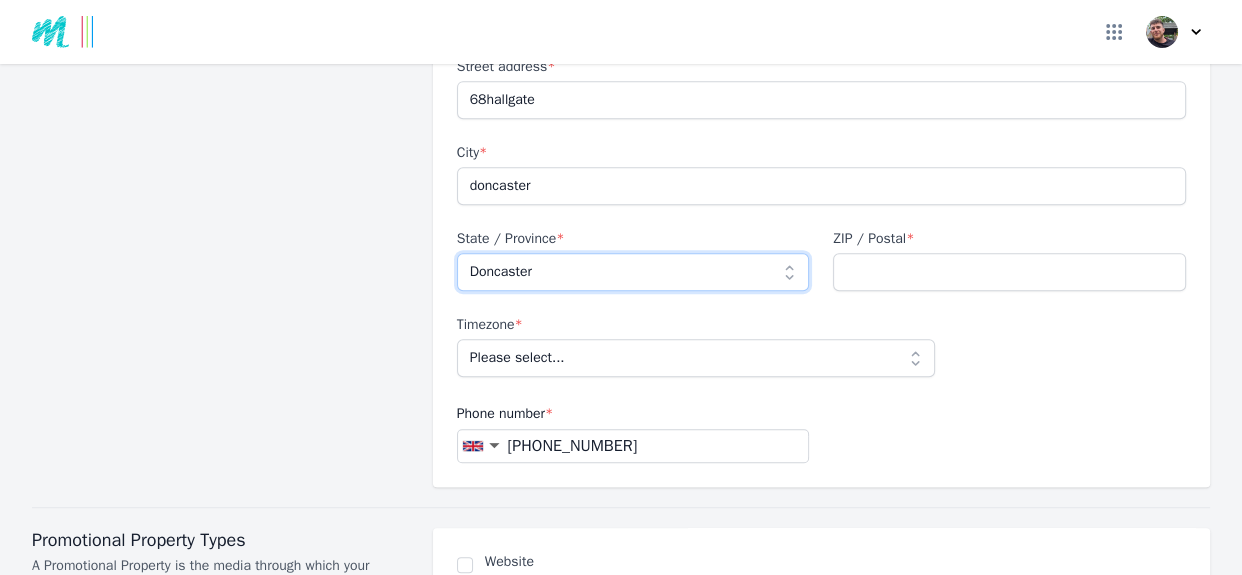 click on "Please select a state   [GEOGRAPHIC_DATA] [GEOGRAPHIC_DATA] [GEOGRAPHIC_DATA] [GEOGRAPHIC_DATA] [[GEOGRAPHIC_DATA] [GEOGRAPHIC_DATA]-[GEOGRAPHIC_DATA]] [GEOGRAPHIC_DATA][PERSON_NAME][GEOGRAPHIC_DATA] [GEOGRAPHIC_DATA] [GEOGRAPHIC_DATA] and [GEOGRAPHIC_DATA] [GEOGRAPHIC_DATA] with [GEOGRAPHIC_DATA] [GEOGRAPHIC_DATA] and [GEOGRAPHIC_DATA] [GEOGRAPHIC_DATA] [GEOGRAPHIC_DATA] [GEOGRAPHIC_DATA] [GEOGRAPHIC_DATA] [[GEOGRAPHIC_DATA] [GEOGRAPHIC_DATA]-[GEOGRAPHIC_DATA]] [GEOGRAPHIC_DATA] [GEOGRAPHIC_DATA] [GEOGRAPHIC_DATA] [GEOGRAPHIC_DATA] [GEOGRAPHIC_DATA] [GEOGRAPHIC_DATA] [GEOGRAPHIC_DATA] [GEOGRAPHIC_DATA] [GEOGRAPHIC_DATA] [GEOGRAPHIC_DATA] and [GEOGRAPHIC_DATA] [GEOGRAPHIC_DATA] [GEOGRAPHIC_DATA] [GEOGRAPHIC_DATA] [GEOGRAPHIC_DATA][PERSON_NAME][GEOGRAPHIC_DATA] [GEOGRAPHIC_DATA], [GEOGRAPHIC_DATA] [GEOGRAPHIC_DATA] [GEOGRAPHIC_DATA] [[GEOGRAPHIC_DATA] [GEOGRAPHIC_DATA]-CAF] [GEOGRAPHIC_DATA] [[GEOGRAPHIC_DATA] [GEOGRAPHIC_DATA]] [GEOGRAPHIC_DATA] [GEOGRAPHIC_DATA] [GEOGRAPHIC_DATA] [GEOGRAPHIC_DATA] [GEOGRAPHIC_DATA] [GEOGRAPHIC_DATA] [GEOGRAPHIC_DATA] [GEOGRAPHIC_DATA] [GEOGRAPHIC_DATA] [GEOGRAPHIC_DATA] [[GEOGRAPHIC_DATA] [GEOGRAPHIC_DATA]-[GEOGRAPHIC_DATA]] [GEOGRAPHIC_DATA] [GEOGRAPHIC_DATA] [GEOGRAPHIC_DATA] [[GEOGRAPHIC_DATA] [GEOGRAPHIC_DATA]-[GEOGRAPHIC_DATA]] [GEOGRAPHIC_DATA] [GEOGRAPHIC_DATA] [GEOGRAPHIC_DATA] [GEOGRAPHIC_DATA] [GEOGRAPHIC_DATA] [[GEOGRAPHIC_DATA] [GEOGRAPHIC_DATA]-[GEOGRAPHIC_DATA]] [GEOGRAPHIC_DATA] [GEOGRAPHIC_DATA] [GEOGRAPHIC_DATA] [GEOGRAPHIC_DATA] and [PERSON_NAME] [GEOGRAPHIC_DATA] [GEOGRAPHIC_DATA] [GEOGRAPHIC_DATA] [GEOGRAPHIC_DATA] [GEOGRAPHIC_DATA] [GEOGRAPHIC_DATA][PERSON_NAME][GEOGRAPHIC_DATA] [GEOGRAPHIC_DATA] [GEOGRAPHIC_DATA] [GEOGRAPHIC_DATA], City of [GEOGRAPHIC_DATA] [GEOGRAPHIC_DATA] [GEOGRAPHIC_DATA] [GEOGRAPHIC_DATA] [GEOGRAPHIC_DATA] [GEOGRAPHIC_DATA] [GEOGRAPHIC_DATA]" at bounding box center [633, 272] 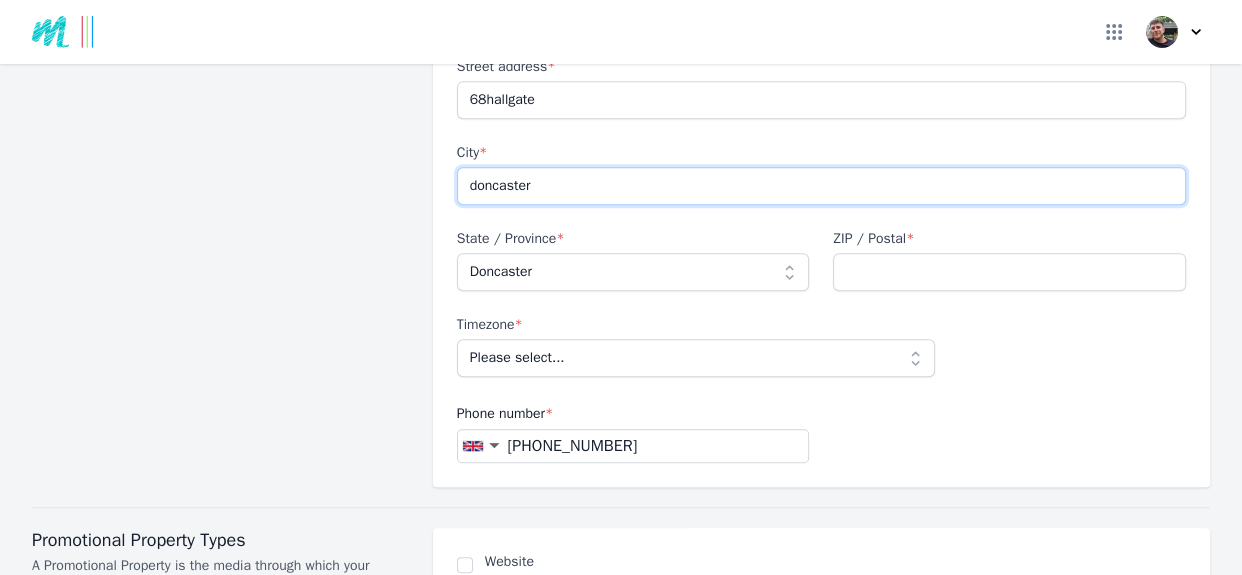 click on "doncaster" at bounding box center [821, 186] 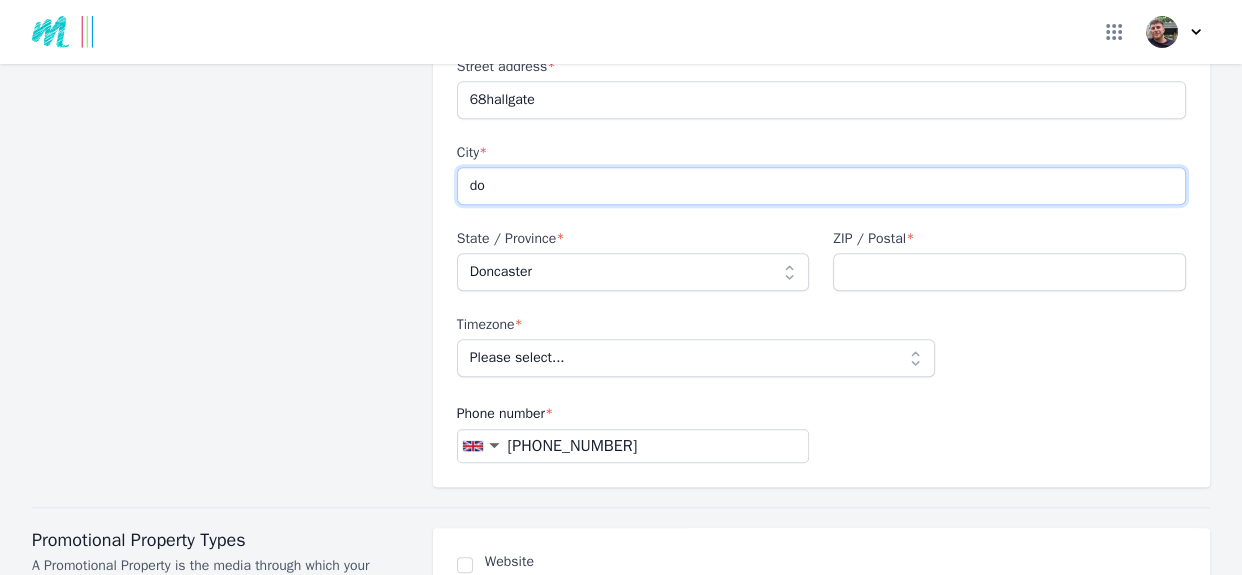 type on "d" 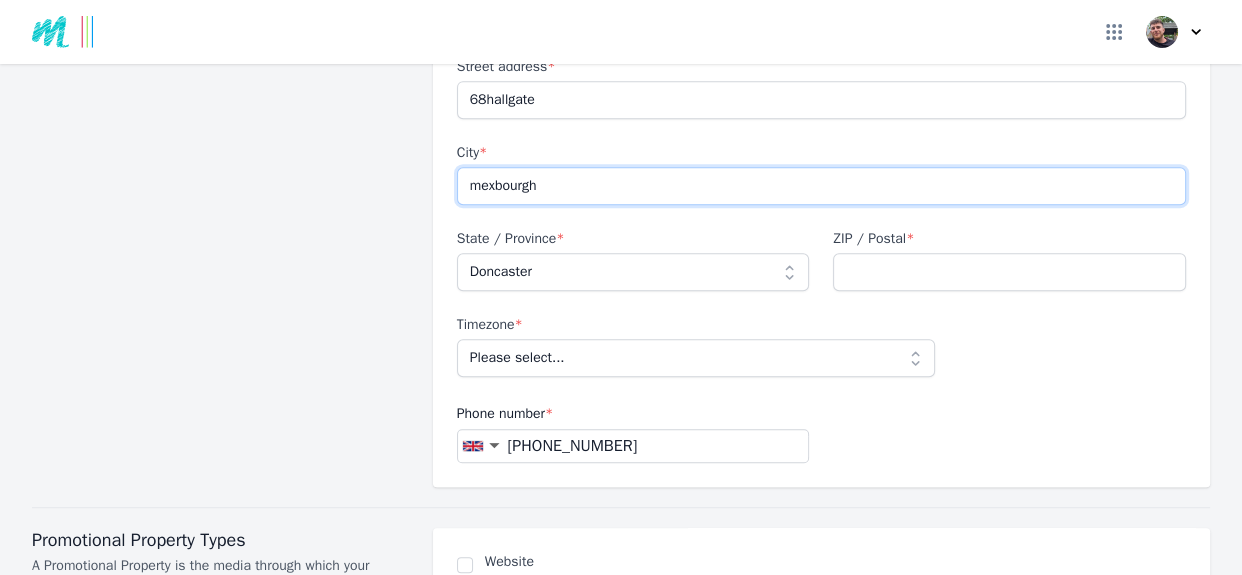 type on "mexbourgh" 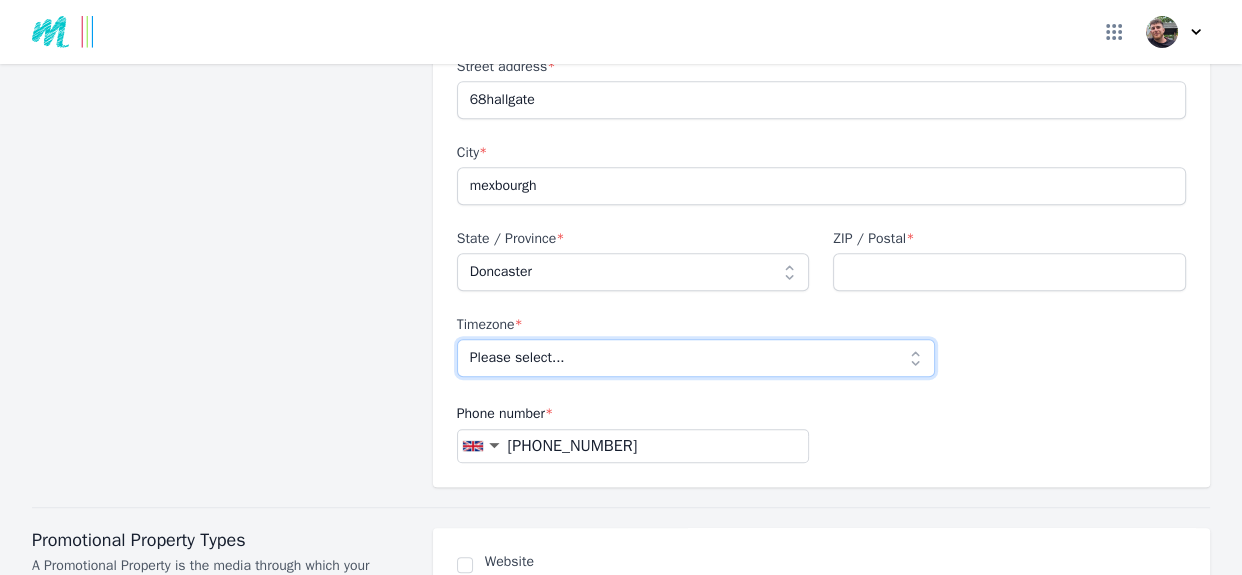 click on "Please select...   [GEOGRAPHIC_DATA]/[GEOGRAPHIC_DATA]" at bounding box center [696, 358] 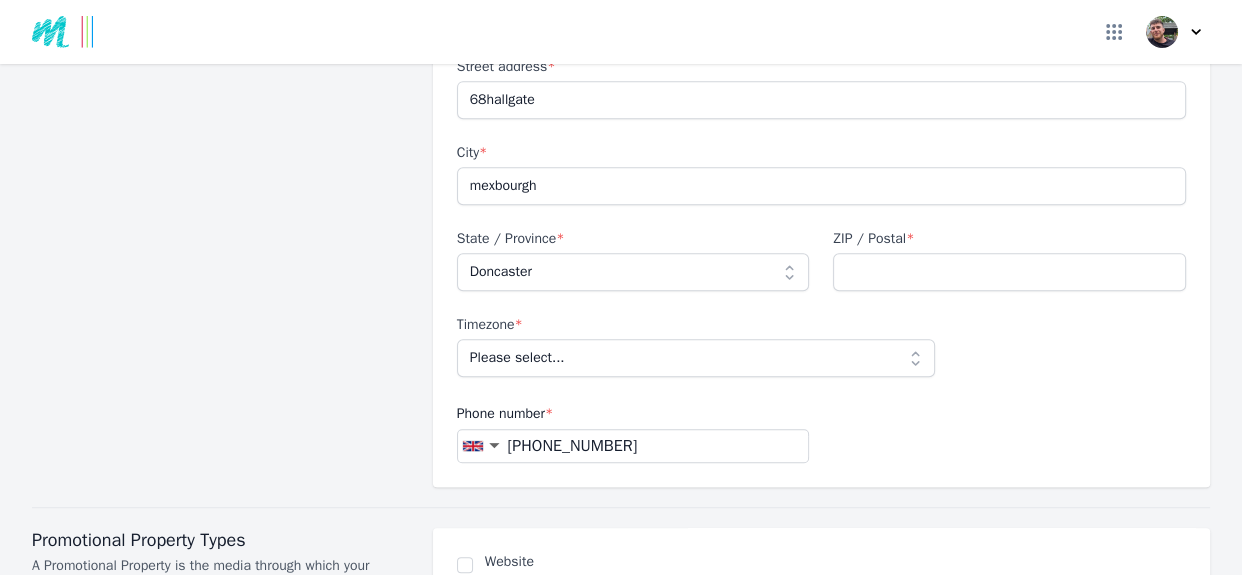 click on "Country / Region  *   Please select...   [GEOGRAPHIC_DATA] [GEOGRAPHIC_DATA] [GEOGRAPHIC_DATA] [US_STATE] [GEOGRAPHIC_DATA] [GEOGRAPHIC_DATA] [GEOGRAPHIC_DATA] [GEOGRAPHIC_DATA] [GEOGRAPHIC_DATA] [GEOGRAPHIC_DATA] [GEOGRAPHIC_DATA] [GEOGRAPHIC_DATA] [GEOGRAPHIC_DATA] [GEOGRAPHIC_DATA] [GEOGRAPHIC_DATA] [GEOGRAPHIC_DATA] [GEOGRAPHIC_DATA] [GEOGRAPHIC_DATA] [GEOGRAPHIC_DATA] [GEOGRAPHIC_DATA] [GEOGRAPHIC_DATA] [GEOGRAPHIC_DATA] [GEOGRAPHIC_DATA] [GEOGRAPHIC_DATA] [GEOGRAPHIC_DATA] [GEOGRAPHIC_DATA] [GEOGRAPHIC_DATA] [GEOGRAPHIC_DATA] [GEOGRAPHIC_DATA] [GEOGRAPHIC_DATA] [GEOGRAPHIC_DATA] [GEOGRAPHIC_DATA] [GEOGRAPHIC_DATA] [GEOGRAPHIC_DATA] [GEOGRAPHIC_DATA] [GEOGRAPHIC_DATA] [GEOGRAPHIC_DATA] [GEOGRAPHIC_DATA] [GEOGRAPHIC_DATA] [GEOGRAPHIC_DATA] [GEOGRAPHIC_DATA] [GEOGRAPHIC_DATA] [GEOGRAPHIC_DATA] [GEOGRAPHIC_DATA] [GEOGRAPHIC_DATA] [GEOGRAPHIC_DATA] [GEOGRAPHIC_DATA] [GEOGRAPHIC_DATA] [GEOGRAPHIC_DATA] [GEOGRAPHIC_DATA] [GEOGRAPHIC_DATA] [GEOGRAPHIC_DATA] [GEOGRAPHIC_DATA] [GEOGRAPHIC_DATA] [GEOGRAPHIC_DATA] [GEOGRAPHIC_DATA] [GEOGRAPHIC_DATA] [GEOGRAPHIC_DATA] [GEOGRAPHIC_DATA] [GEOGRAPHIC_DATA] [GEOGRAPHIC_DATA] [GEOGRAPHIC_DATA] [GEOGRAPHIC_DATA] [GEOGRAPHIC_DATA] [GEOGRAPHIC_DATA] [GEOGRAPHIC_DATA] [GEOGRAPHIC_DATA] [GEOGRAPHIC_DATA] [GEOGRAPHIC_DATA] [GEOGRAPHIC_DATA] [GEOGRAPHIC_DATA] [GEOGRAPHIC_DATA] [GEOGRAPHIC_DATA] [GEOGRAPHIC_DATA] [GEOGRAPHIC_DATA] [GEOGRAPHIC_DATA] [GEOGRAPHIC_DATA] [GEOGRAPHIC_DATA] [GEOGRAPHIC_DATA] [GEOGRAPHIC_DATA] and Antarctic Lands [GEOGRAPHIC_DATA] [GEOGRAPHIC_DATA] [US_STATE] [GEOGRAPHIC_DATA] [GEOGRAPHIC_DATA] [GEOGRAPHIC_DATA] [GEOGRAPHIC_DATA] [GEOGRAPHIC_DATA] [GEOGRAPHIC_DATA] [GEOGRAPHIC_DATA] [US_STATE] [GEOGRAPHIC_DATA] [GEOGRAPHIC_DATA] [GEOGRAPHIC_DATA] [GEOGRAPHIC_DATA]" at bounding box center [821, 217] 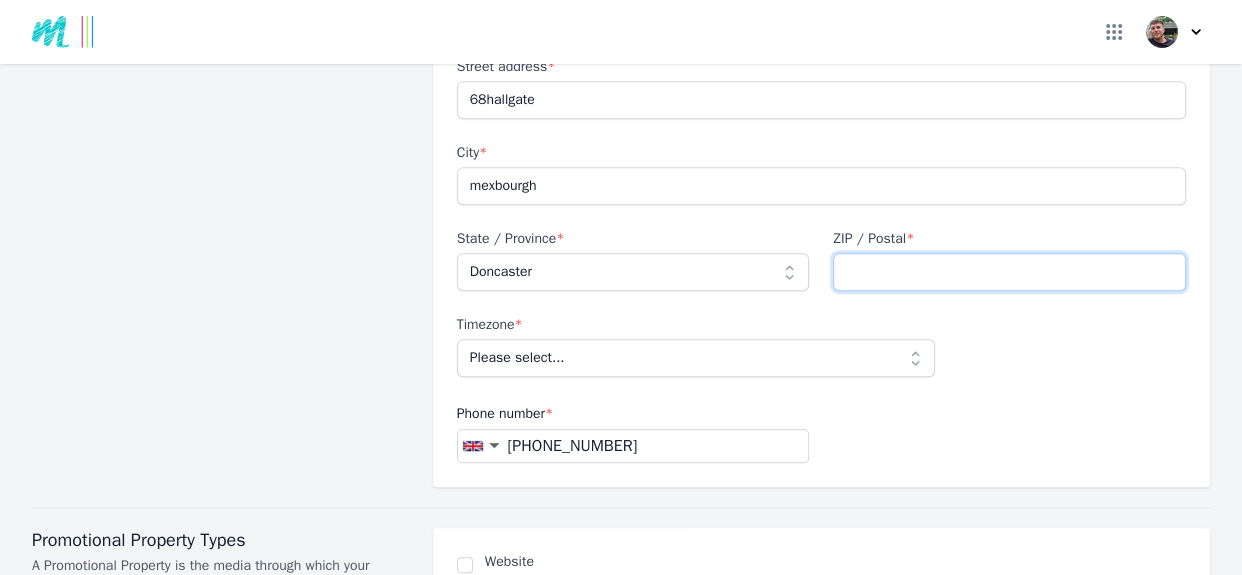 click on "ZIP / Postal  *" at bounding box center [1009, 272] 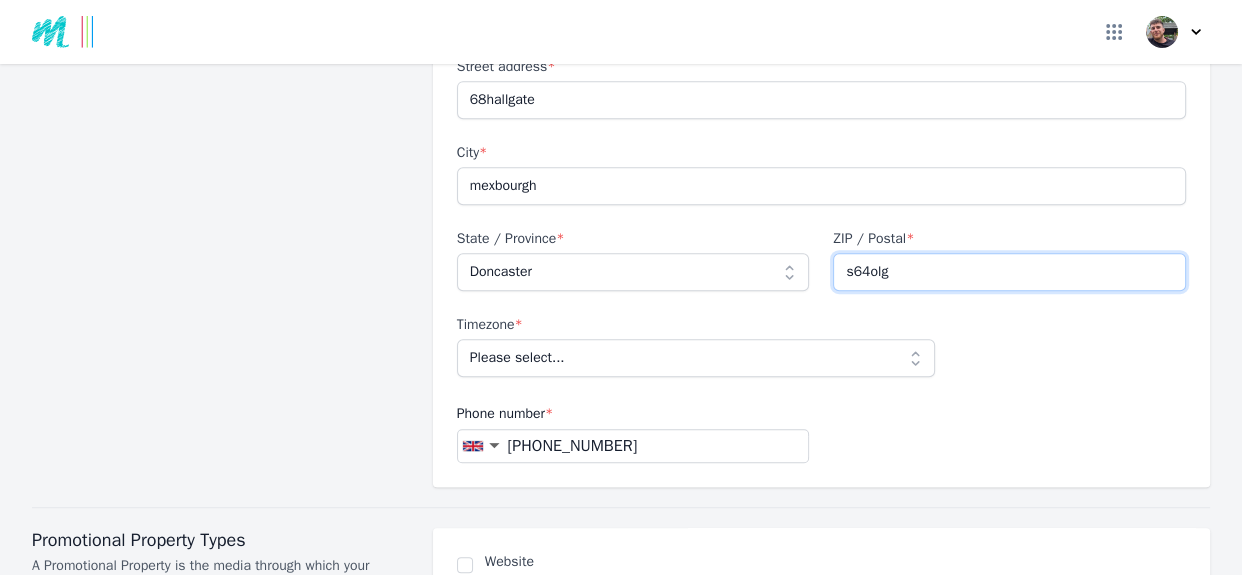 type on "s64olg" 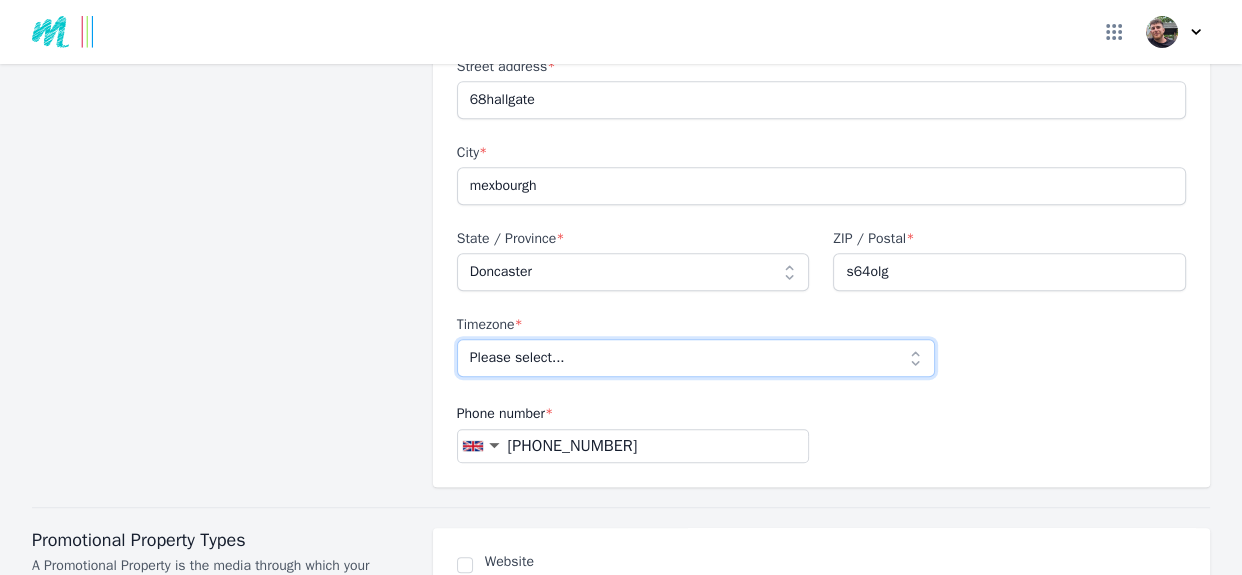 click on "Please select...   [GEOGRAPHIC_DATA]/[GEOGRAPHIC_DATA]" at bounding box center [696, 358] 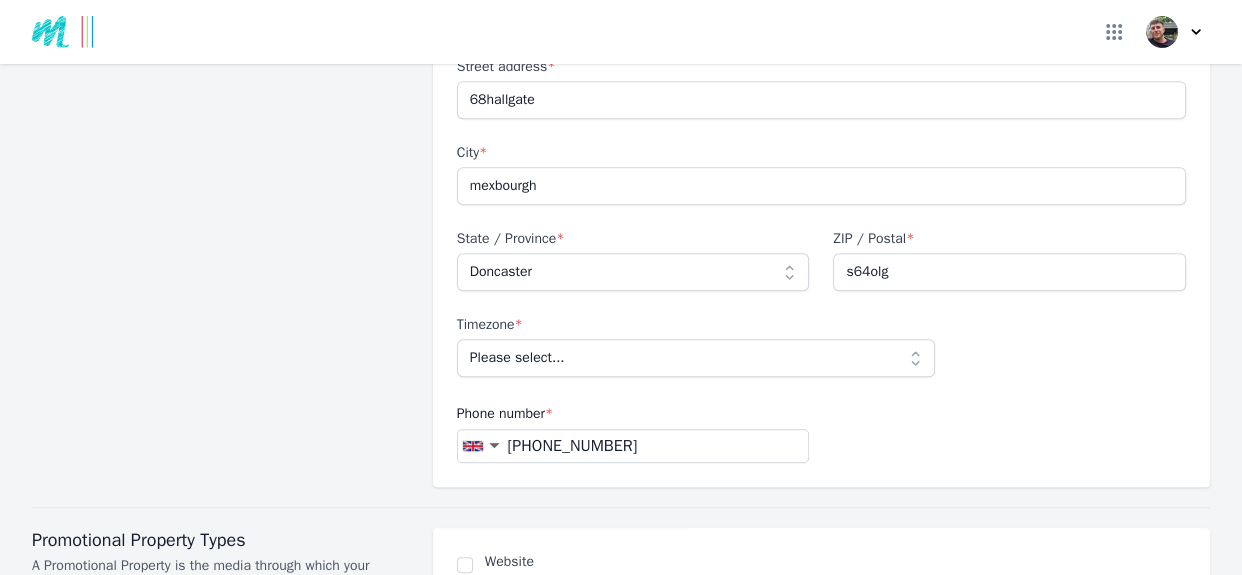 click on "Country / Region  *   Please select...   [GEOGRAPHIC_DATA] [GEOGRAPHIC_DATA] [GEOGRAPHIC_DATA] [US_STATE] [GEOGRAPHIC_DATA] [GEOGRAPHIC_DATA] [GEOGRAPHIC_DATA] [GEOGRAPHIC_DATA] [GEOGRAPHIC_DATA] [GEOGRAPHIC_DATA] [GEOGRAPHIC_DATA] [GEOGRAPHIC_DATA] [GEOGRAPHIC_DATA] [GEOGRAPHIC_DATA] [GEOGRAPHIC_DATA] [GEOGRAPHIC_DATA] [GEOGRAPHIC_DATA] [GEOGRAPHIC_DATA] [GEOGRAPHIC_DATA] [GEOGRAPHIC_DATA] [GEOGRAPHIC_DATA] [GEOGRAPHIC_DATA] [GEOGRAPHIC_DATA] [GEOGRAPHIC_DATA] [GEOGRAPHIC_DATA] [GEOGRAPHIC_DATA] [GEOGRAPHIC_DATA] [GEOGRAPHIC_DATA] [GEOGRAPHIC_DATA] [GEOGRAPHIC_DATA] [GEOGRAPHIC_DATA] [GEOGRAPHIC_DATA] [GEOGRAPHIC_DATA] [GEOGRAPHIC_DATA] [GEOGRAPHIC_DATA] [GEOGRAPHIC_DATA] [GEOGRAPHIC_DATA] [GEOGRAPHIC_DATA] [GEOGRAPHIC_DATA] [GEOGRAPHIC_DATA] [GEOGRAPHIC_DATA] [GEOGRAPHIC_DATA] [GEOGRAPHIC_DATA] [GEOGRAPHIC_DATA] [GEOGRAPHIC_DATA] [GEOGRAPHIC_DATA] [GEOGRAPHIC_DATA] [GEOGRAPHIC_DATA] [GEOGRAPHIC_DATA] [GEOGRAPHIC_DATA] [GEOGRAPHIC_DATA] [GEOGRAPHIC_DATA] [GEOGRAPHIC_DATA] [GEOGRAPHIC_DATA] [GEOGRAPHIC_DATA] [GEOGRAPHIC_DATA] [GEOGRAPHIC_DATA] [GEOGRAPHIC_DATA] [GEOGRAPHIC_DATA] [GEOGRAPHIC_DATA] [GEOGRAPHIC_DATA] [GEOGRAPHIC_DATA] [GEOGRAPHIC_DATA] [GEOGRAPHIC_DATA] [GEOGRAPHIC_DATA] [GEOGRAPHIC_DATA] [GEOGRAPHIC_DATA] [GEOGRAPHIC_DATA] [GEOGRAPHIC_DATA] [GEOGRAPHIC_DATA] [GEOGRAPHIC_DATA] [GEOGRAPHIC_DATA] [GEOGRAPHIC_DATA] [GEOGRAPHIC_DATA] [GEOGRAPHIC_DATA] [GEOGRAPHIC_DATA] [GEOGRAPHIC_DATA] [GEOGRAPHIC_DATA] [GEOGRAPHIC_DATA] [GEOGRAPHIC_DATA] and Antarctic Lands [GEOGRAPHIC_DATA] [GEOGRAPHIC_DATA] [US_STATE] [GEOGRAPHIC_DATA] [GEOGRAPHIC_DATA] [GEOGRAPHIC_DATA] [GEOGRAPHIC_DATA] [GEOGRAPHIC_DATA] [GEOGRAPHIC_DATA] [GEOGRAPHIC_DATA] [US_STATE] [GEOGRAPHIC_DATA] [GEOGRAPHIC_DATA] [GEOGRAPHIC_DATA] [GEOGRAPHIC_DATA]" at bounding box center [821, 217] 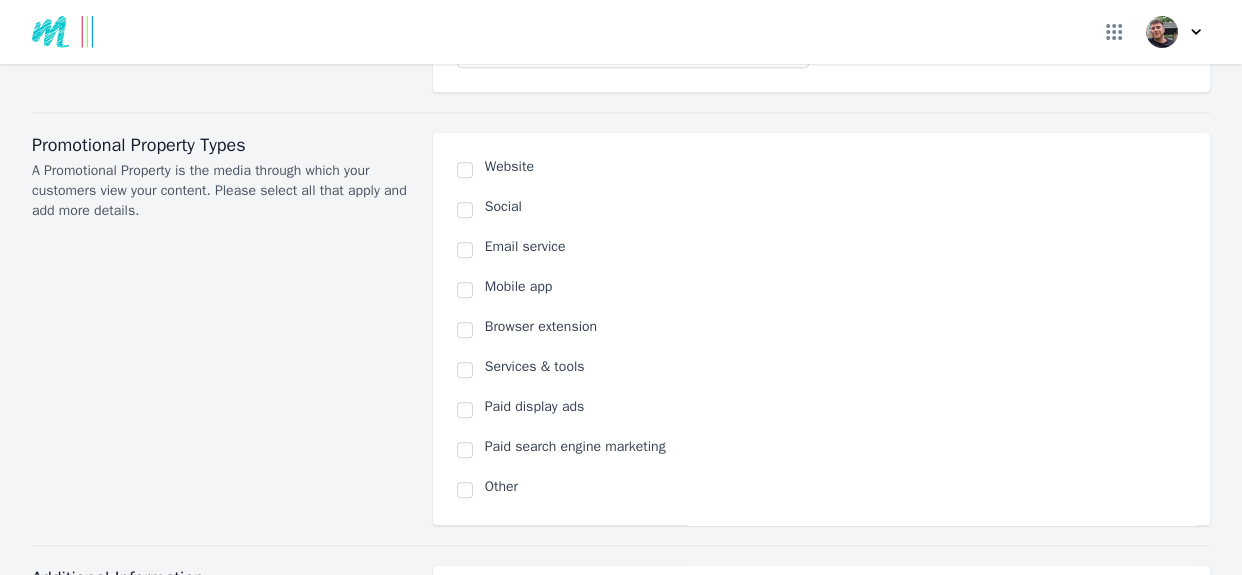 scroll, scrollTop: 1411, scrollLeft: 0, axis: vertical 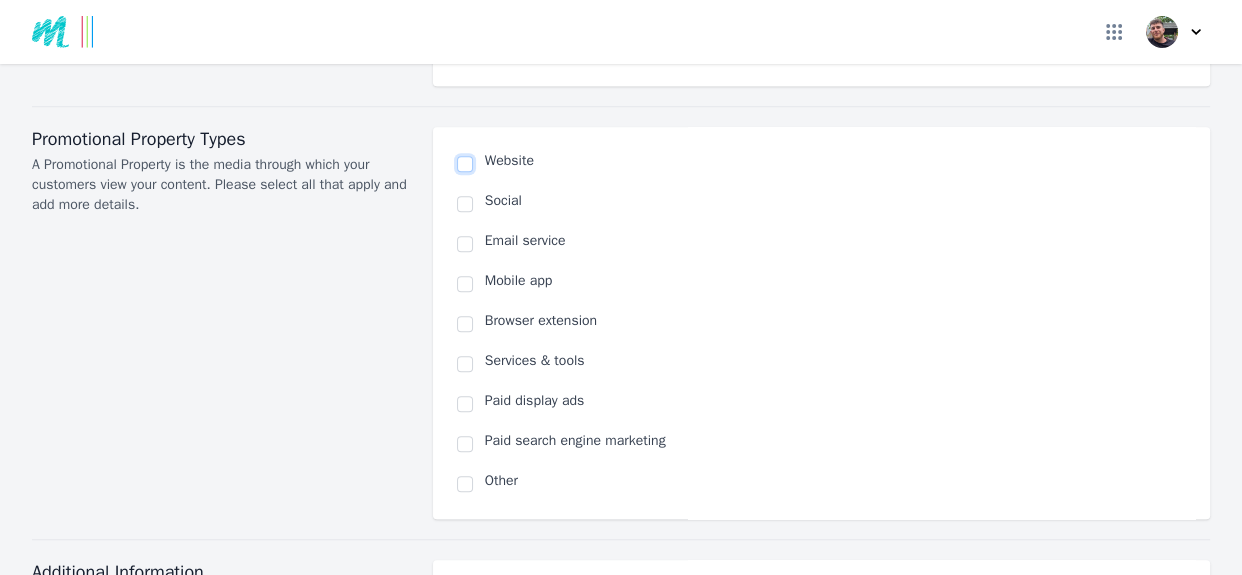 click at bounding box center [465, 164] 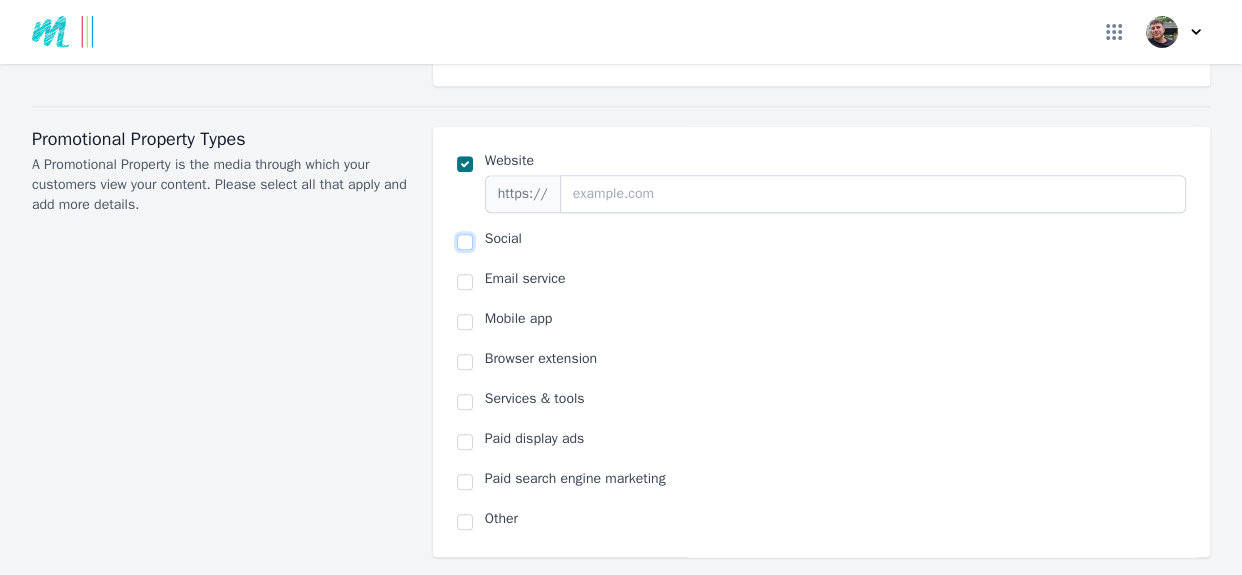 click at bounding box center [465, 242] 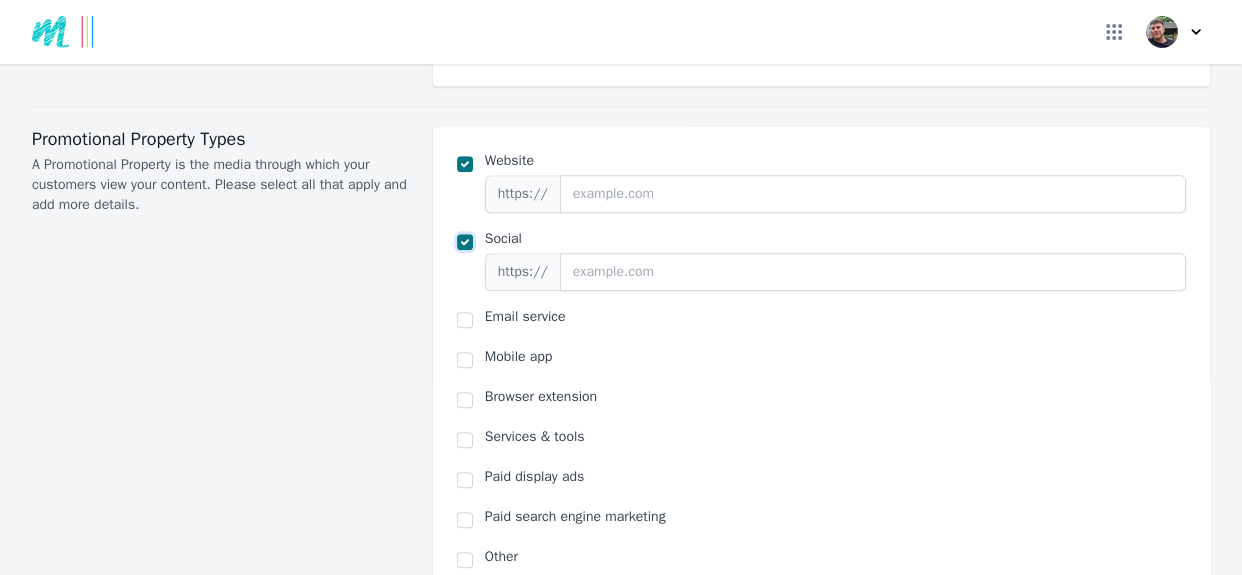click at bounding box center (465, 242) 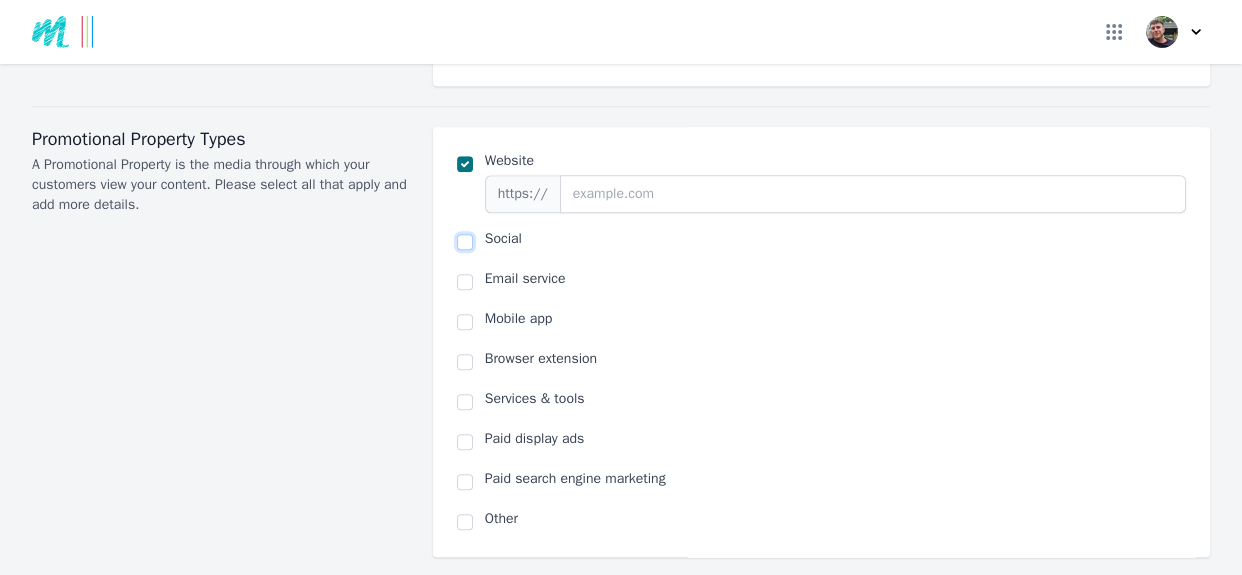 click at bounding box center (465, 242) 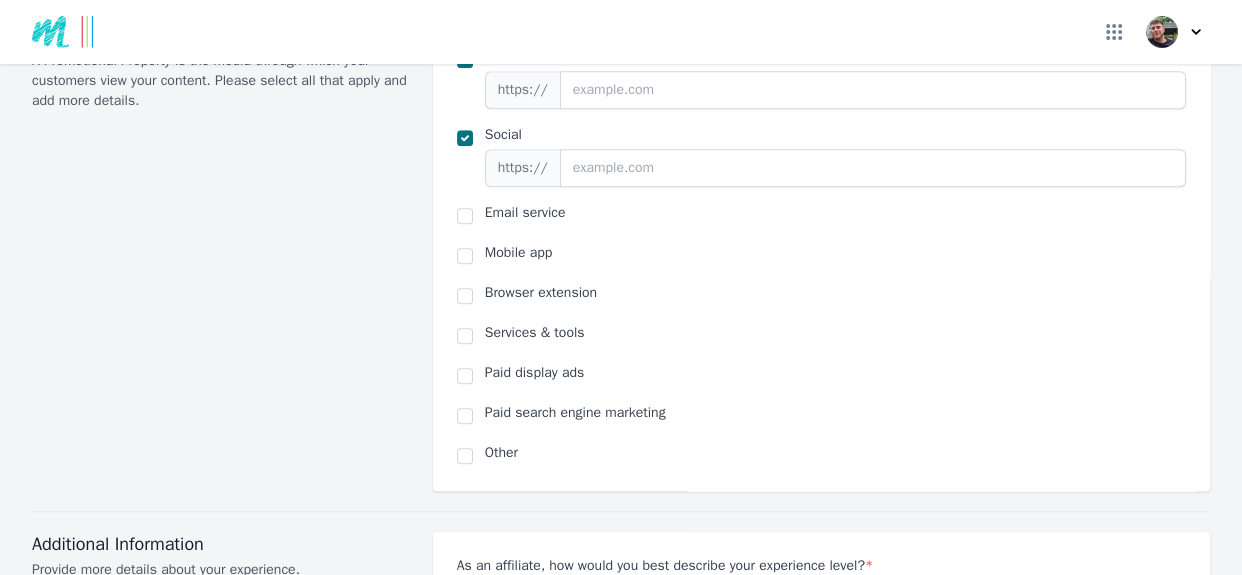 scroll, scrollTop: 1490, scrollLeft: 0, axis: vertical 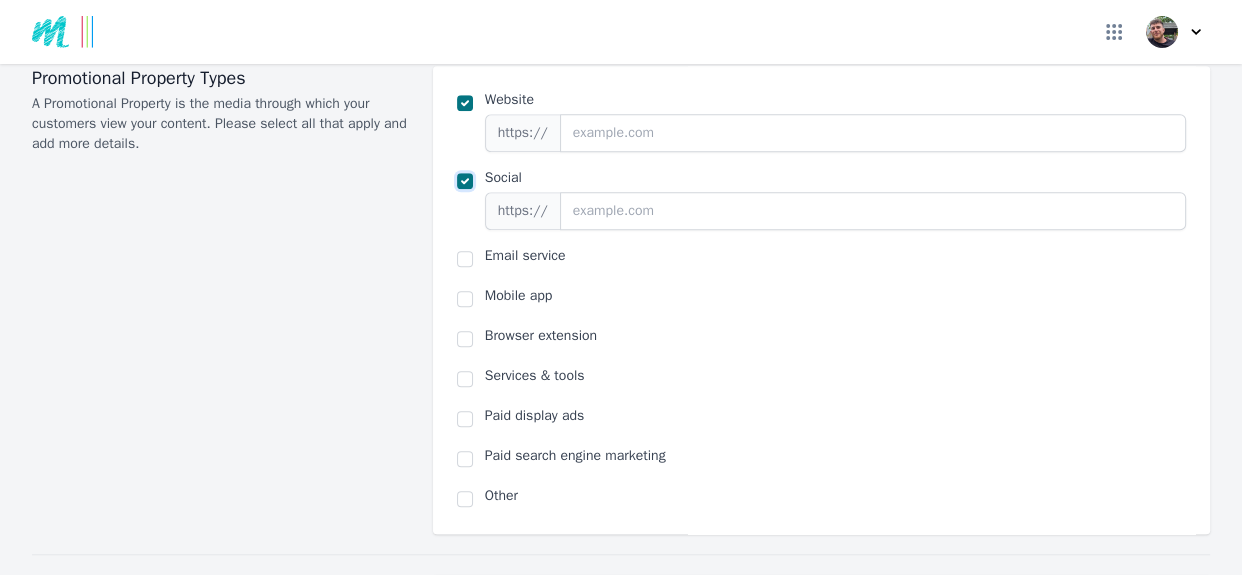 click at bounding box center [465, 181] 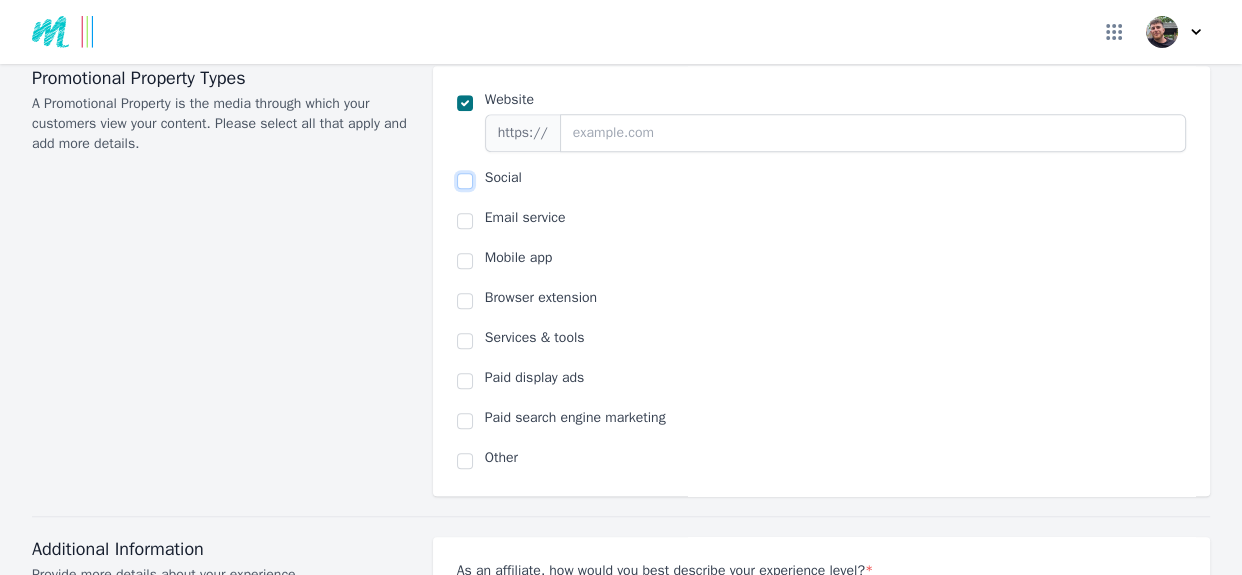 click at bounding box center [465, 181] 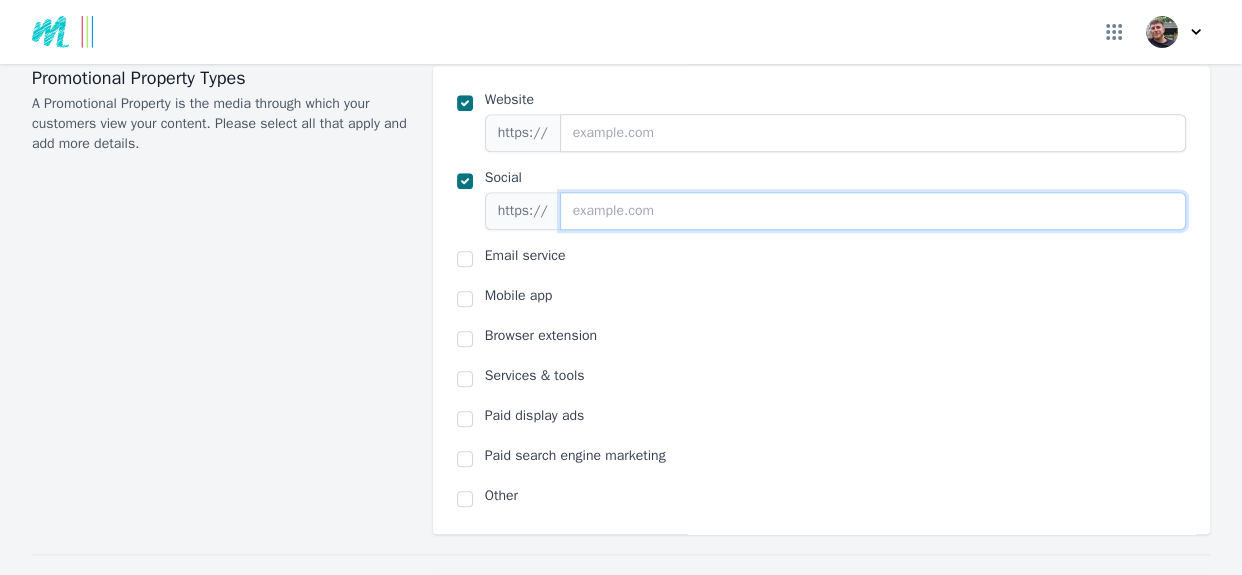 click at bounding box center [873, 211] 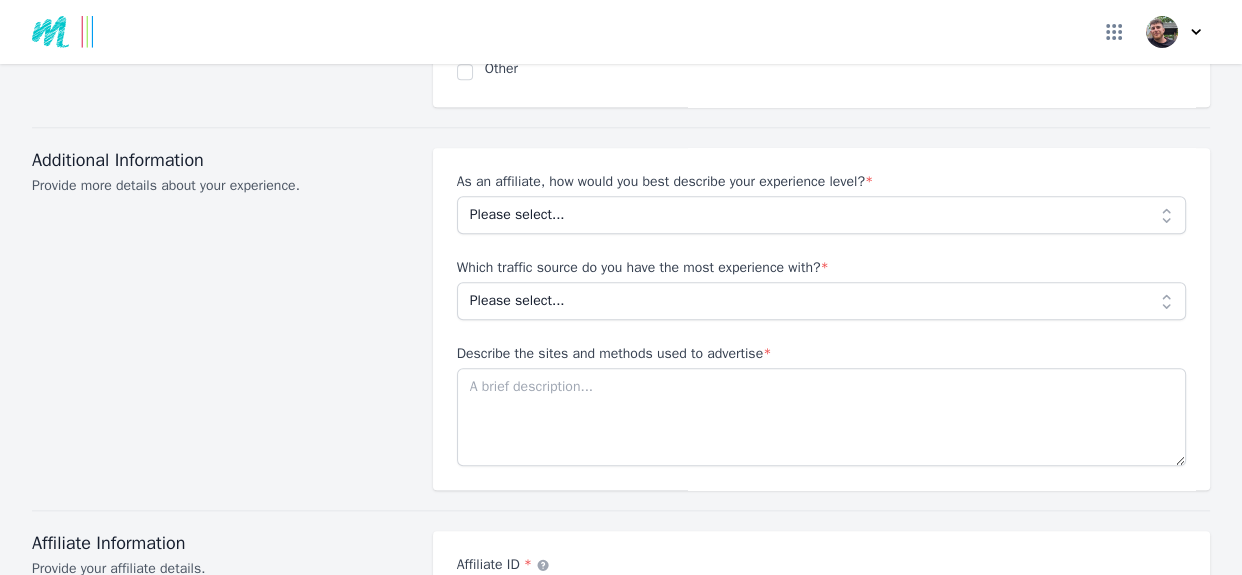 scroll, scrollTop: 1918, scrollLeft: 0, axis: vertical 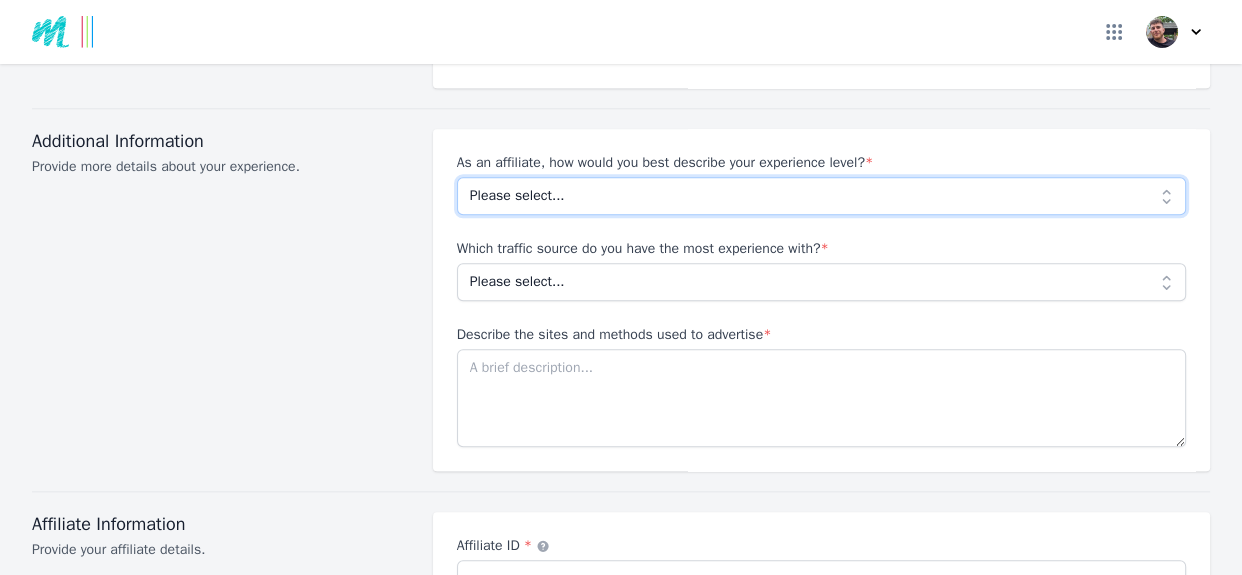 click on "Please select...   Beginner   Intermediate   Expert" at bounding box center (821, 196) 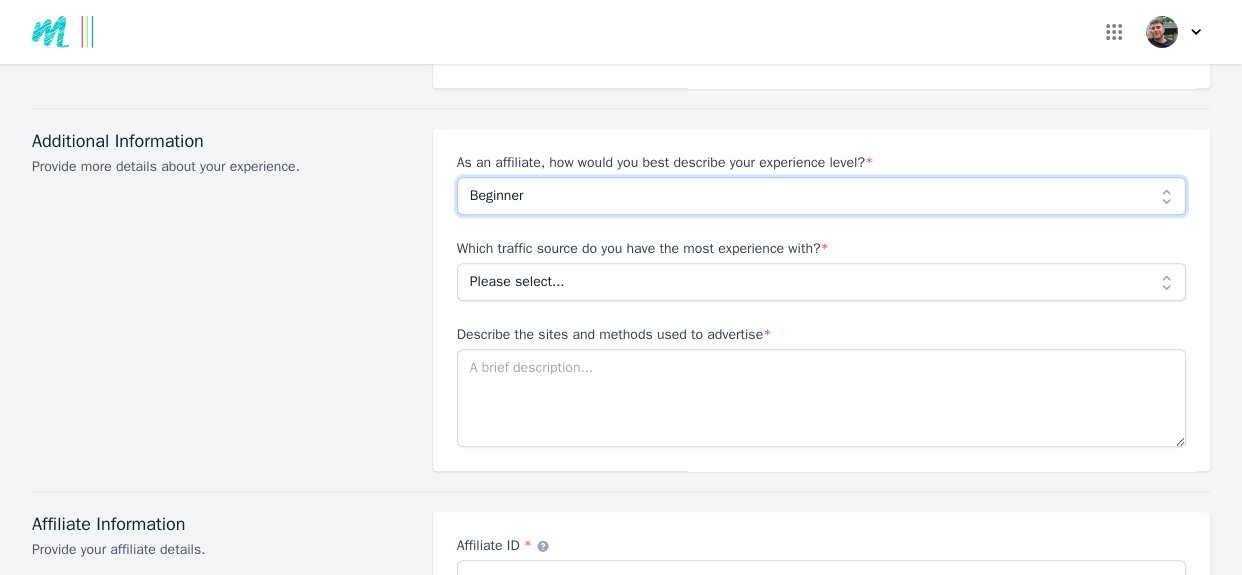 click on "Please select...   Beginner   Intermediate   Expert" at bounding box center [821, 196] 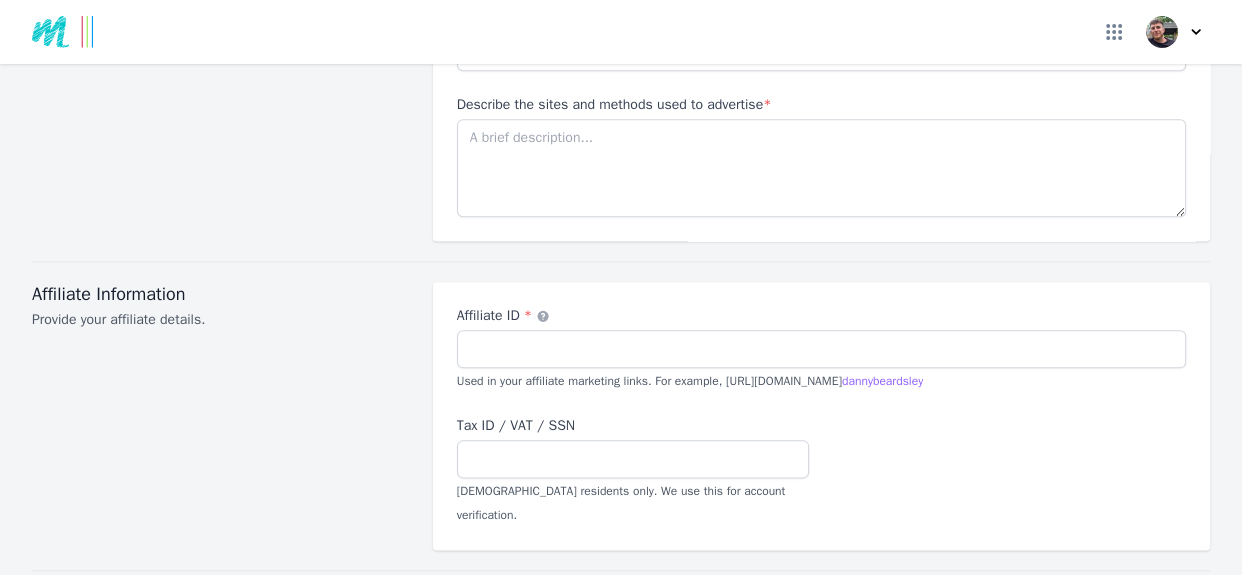 scroll, scrollTop: 2154, scrollLeft: 0, axis: vertical 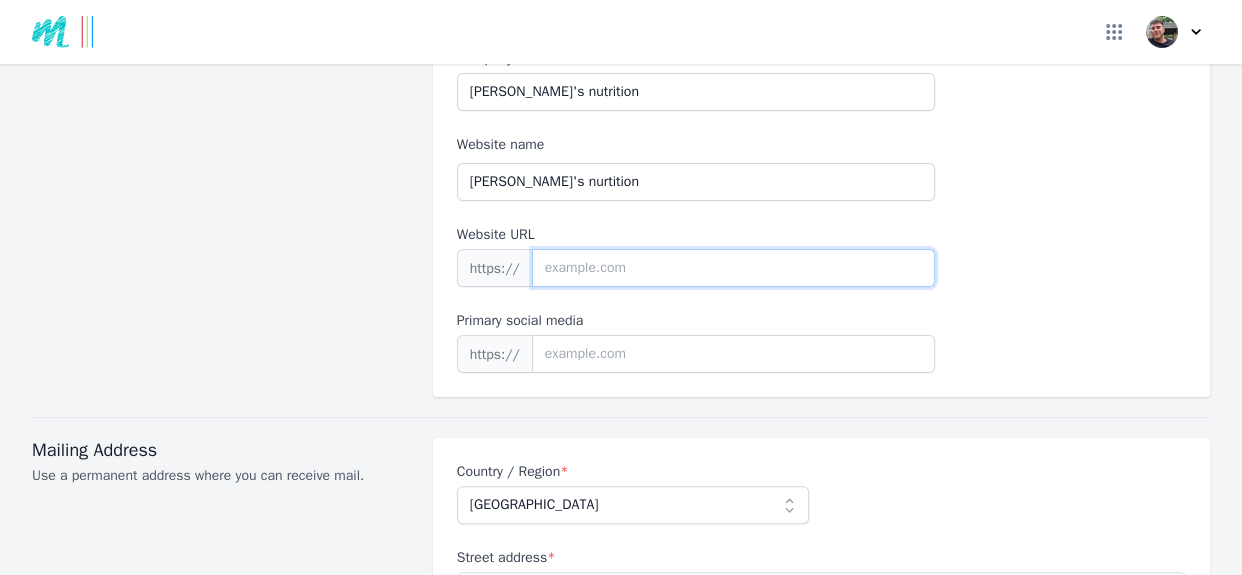 click on "Website URL" at bounding box center (733, 268) 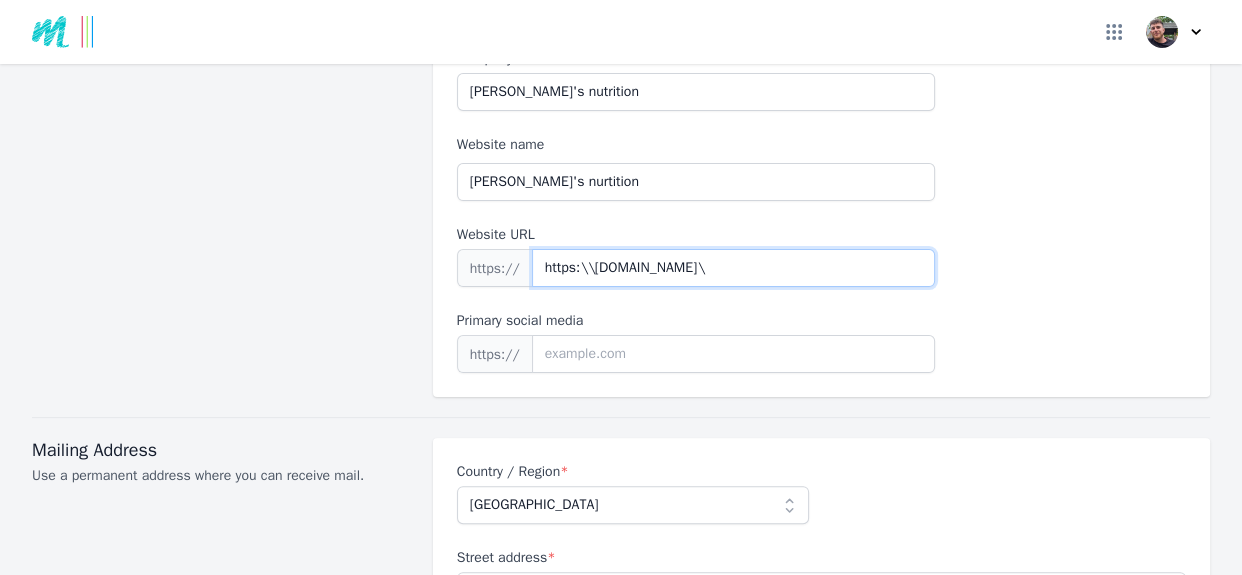 click on "https:\\[DOMAIN_NAME]\" at bounding box center (733, 268) 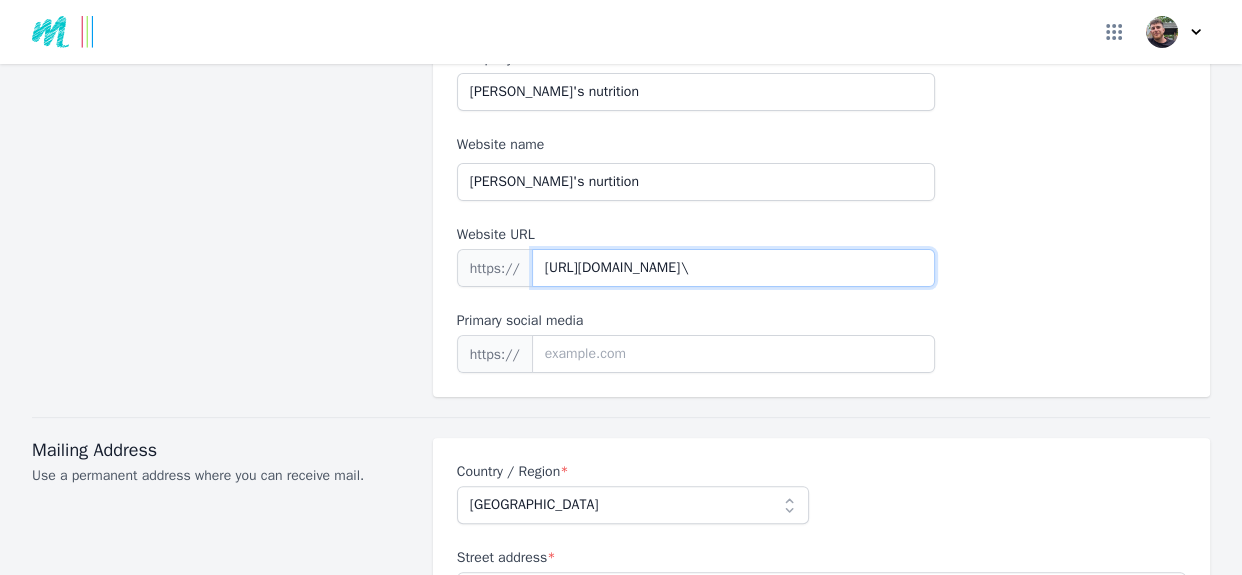 click on "[URL][DOMAIN_NAME]\" at bounding box center (733, 268) 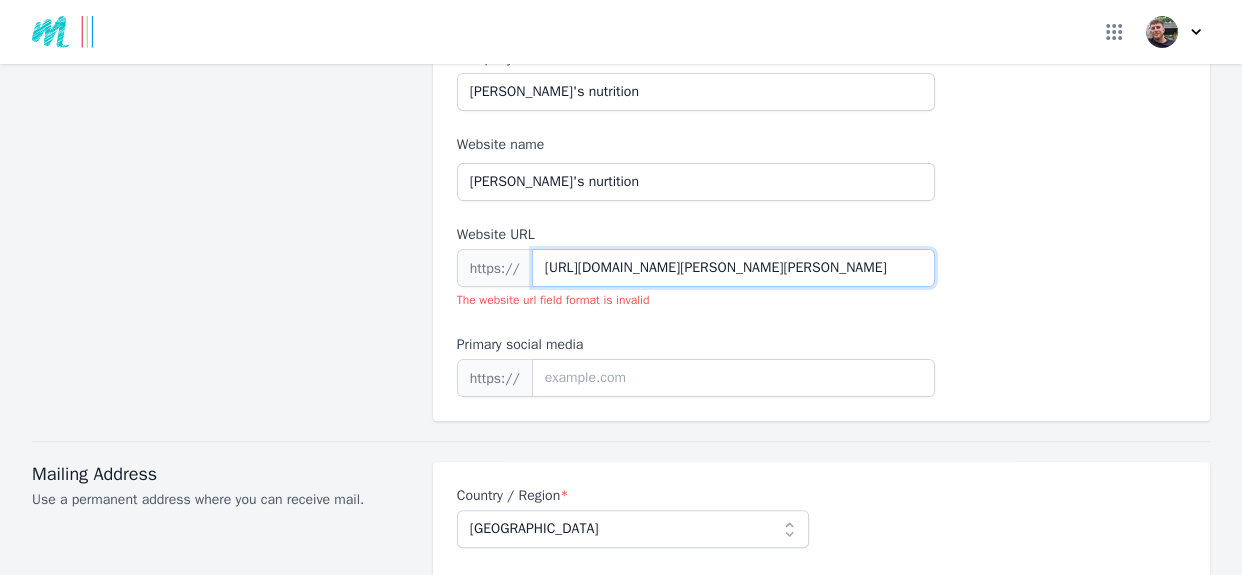type on "[URL][DOMAIN_NAME][PERSON_NAME][PERSON_NAME]" 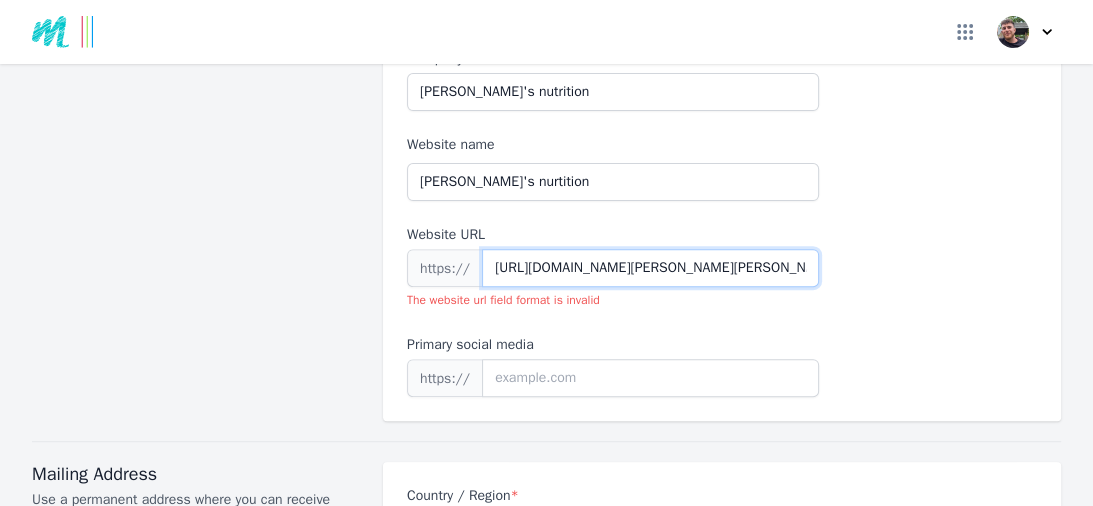 scroll, scrollTop: 519, scrollLeft: 0, axis: vertical 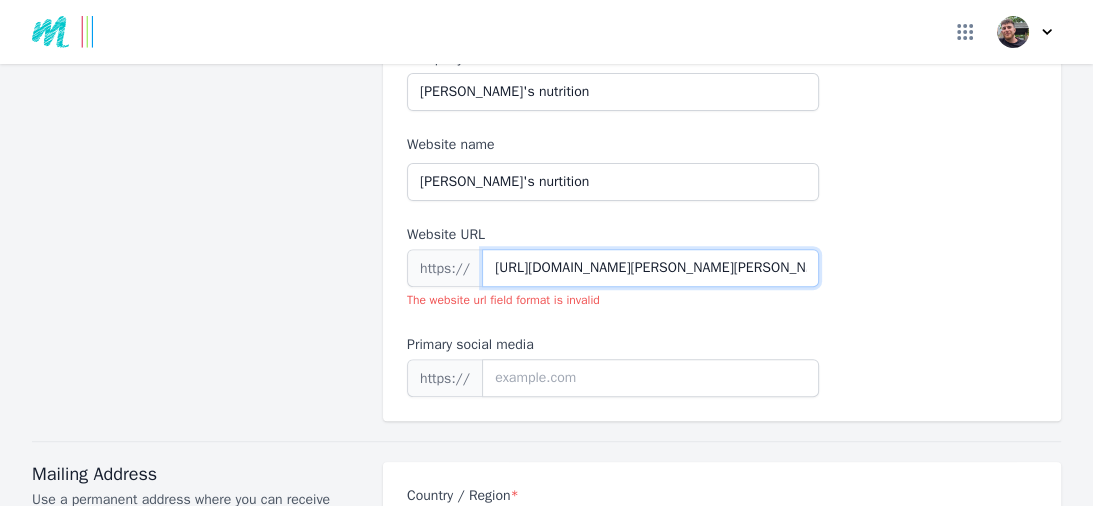 type on "[URL][DOMAIN_NAME][PERSON_NAME][PERSON_NAME]" 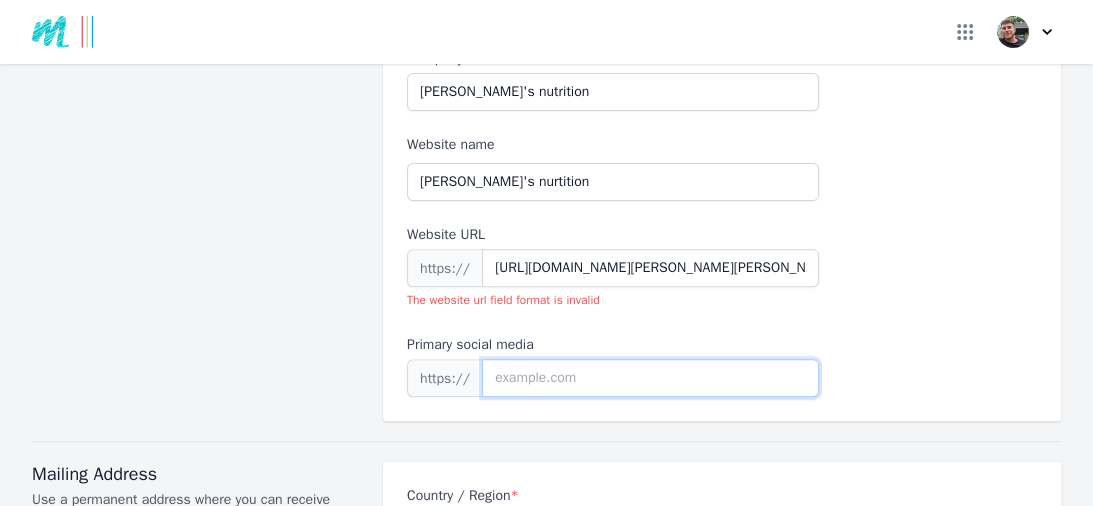 click at bounding box center (650, 378) 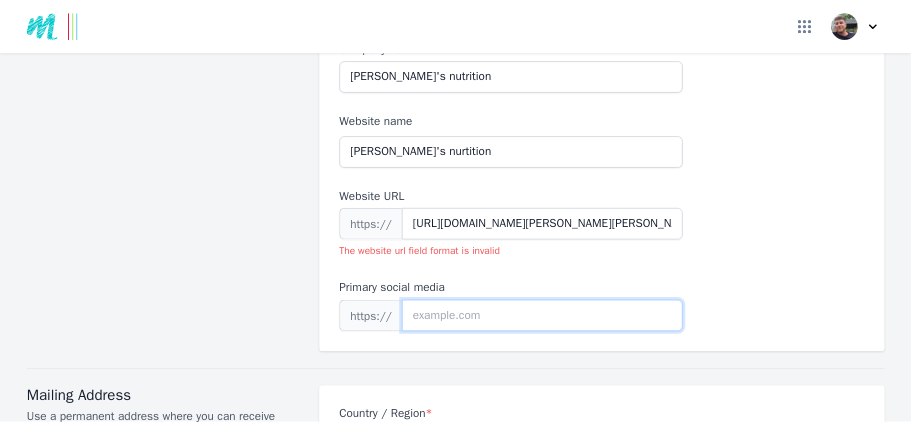 scroll, scrollTop: 519, scrollLeft: 0, axis: vertical 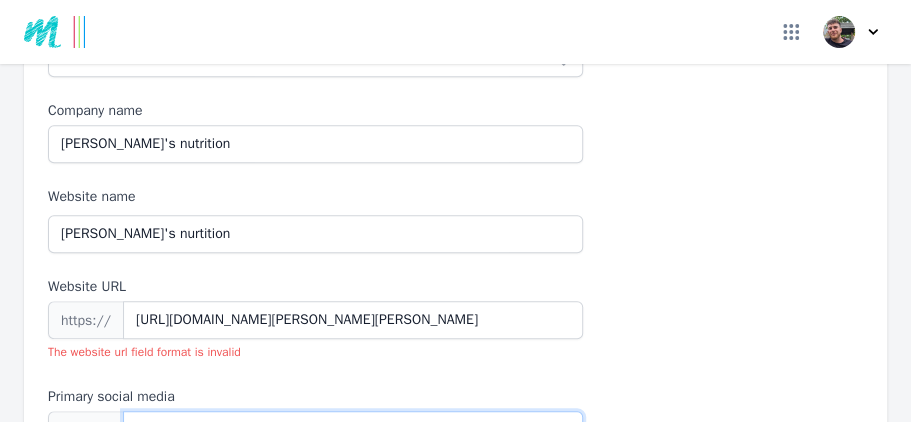 paste on "[URL][DOMAIN_NAME][PERSON_NAME][PERSON_NAME]" 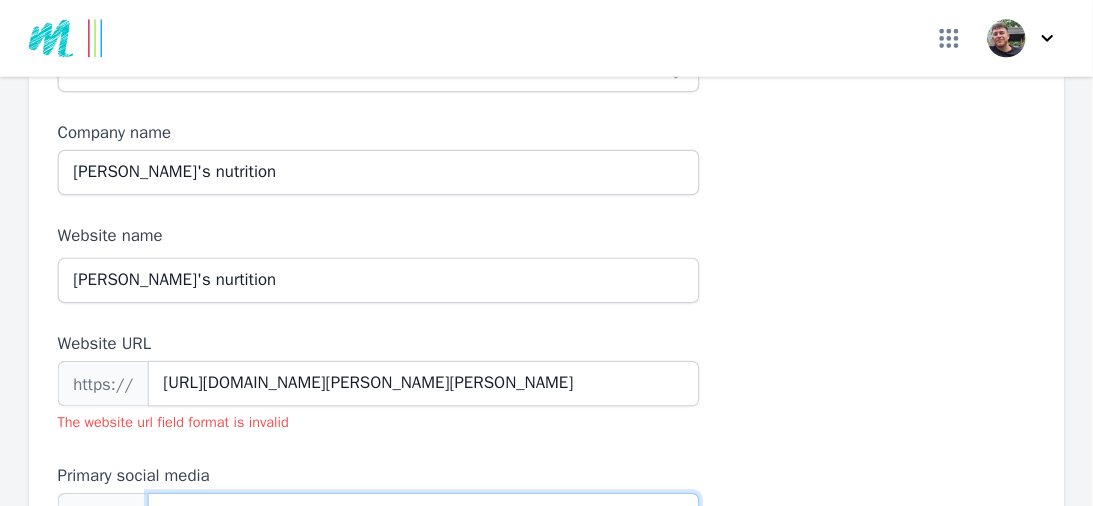 scroll, scrollTop: 530, scrollLeft: 0, axis: vertical 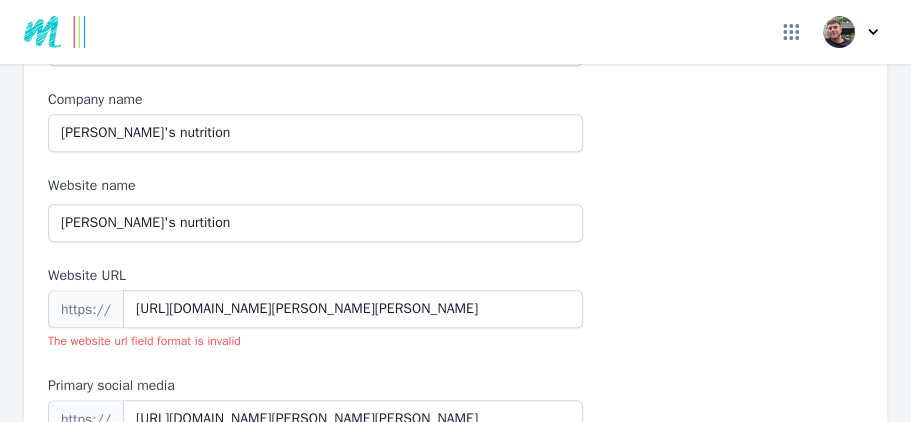 click on "First name  *   [PERSON_NAME]     Last name  *   [PERSON_NAME]     Birthday  *   [DEMOGRAPHIC_DATA]   Desired format: mm/dd/yyyy.   You must be 18 years of age or older.   Legal Entity  *   An individual, company, or organization   Please select...   Individual   Partnership   Corporation   Sole Proprietorship   Foreign   LLC   LLP   Non profit   Other     Company name   [PERSON_NAME]'s nutrition     Website name   [PERSON_NAME]'s nurtition     Website URL
https://
[URL][DOMAIN_NAME][PERSON_NAME][PERSON_NAME]   The website url field format is invalid   Primary social media
https://
[URL][DOMAIN_NAME][PERSON_NAME][PERSON_NAME]   The social media field format is invalid" at bounding box center (455, 126) 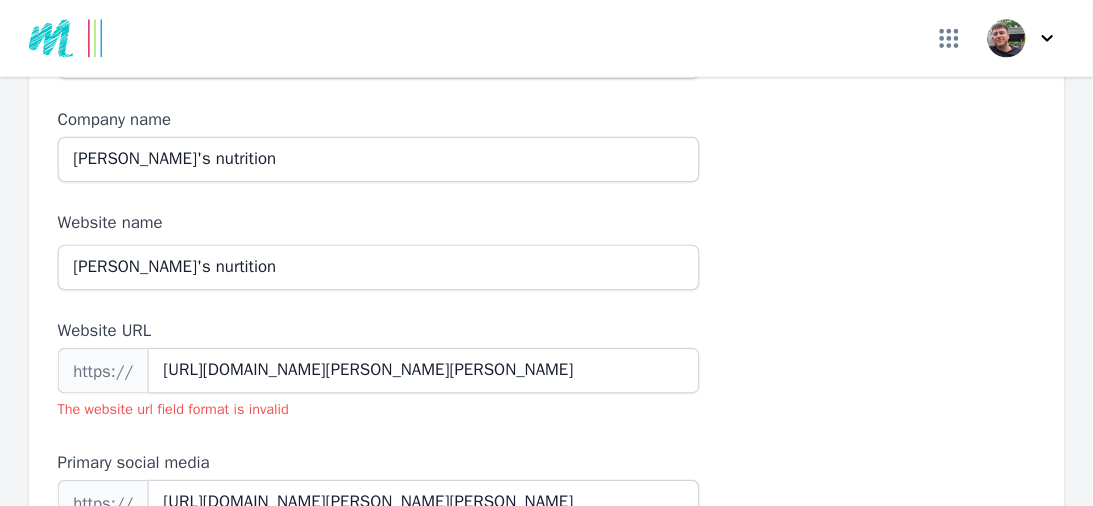 scroll, scrollTop: 530, scrollLeft: 0, axis: vertical 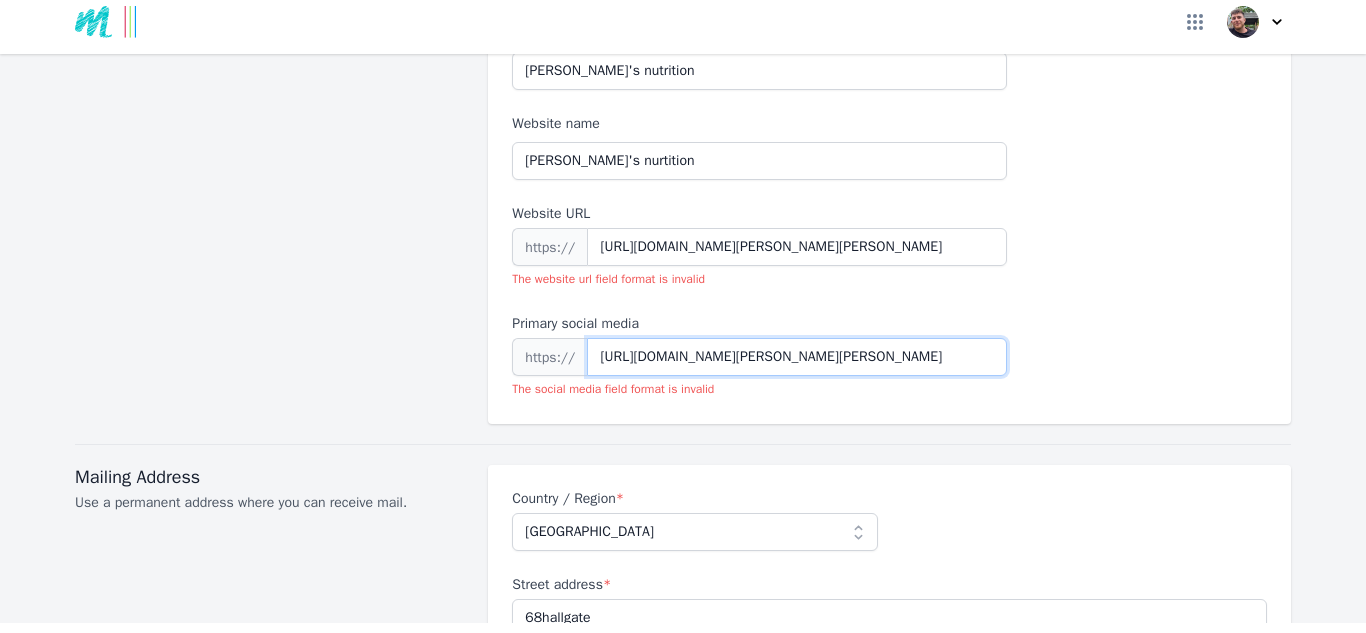 click on "[URL][DOMAIN_NAME][PERSON_NAME][PERSON_NAME]" at bounding box center [797, 357] 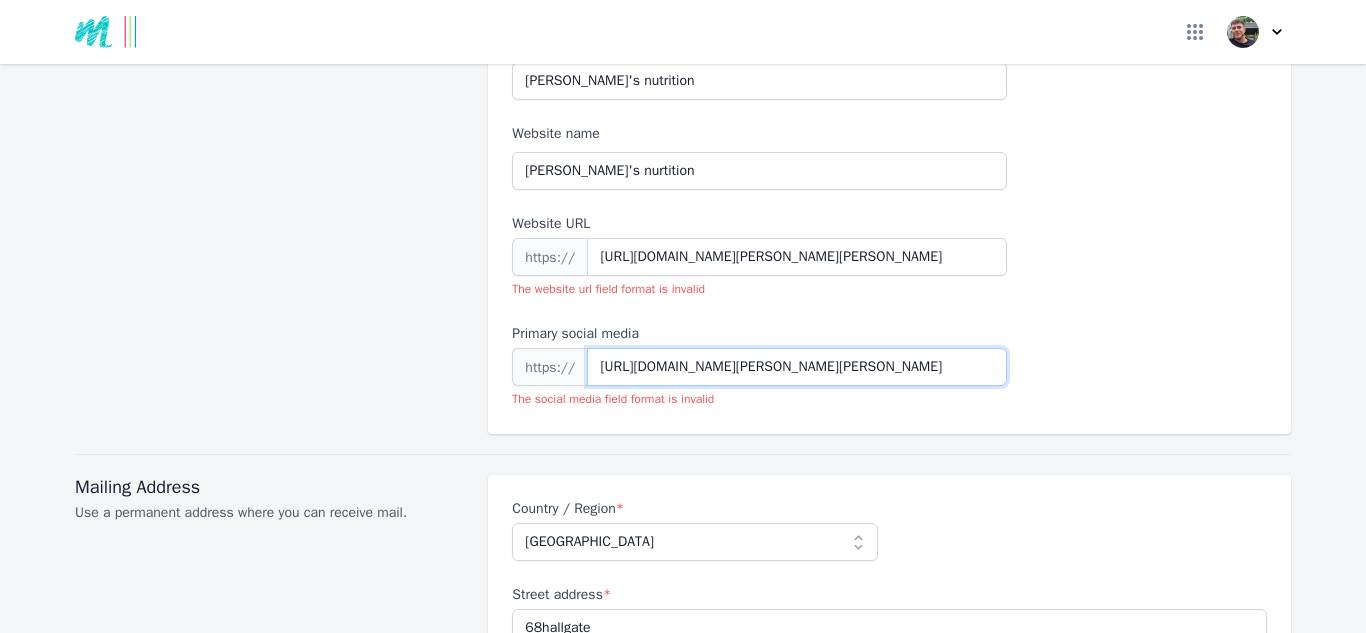 type on "[URL][DOMAIN_NAME][PERSON_NAME][PERSON_NAME]" 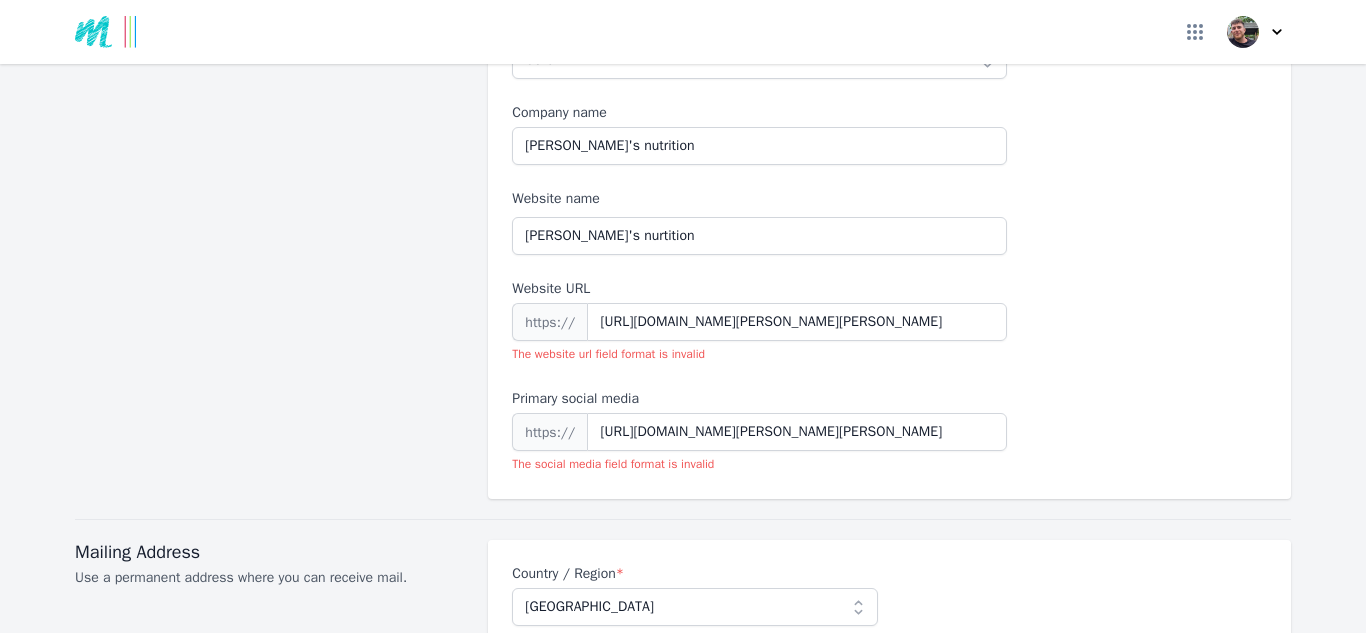 scroll, scrollTop: 471, scrollLeft: 0, axis: vertical 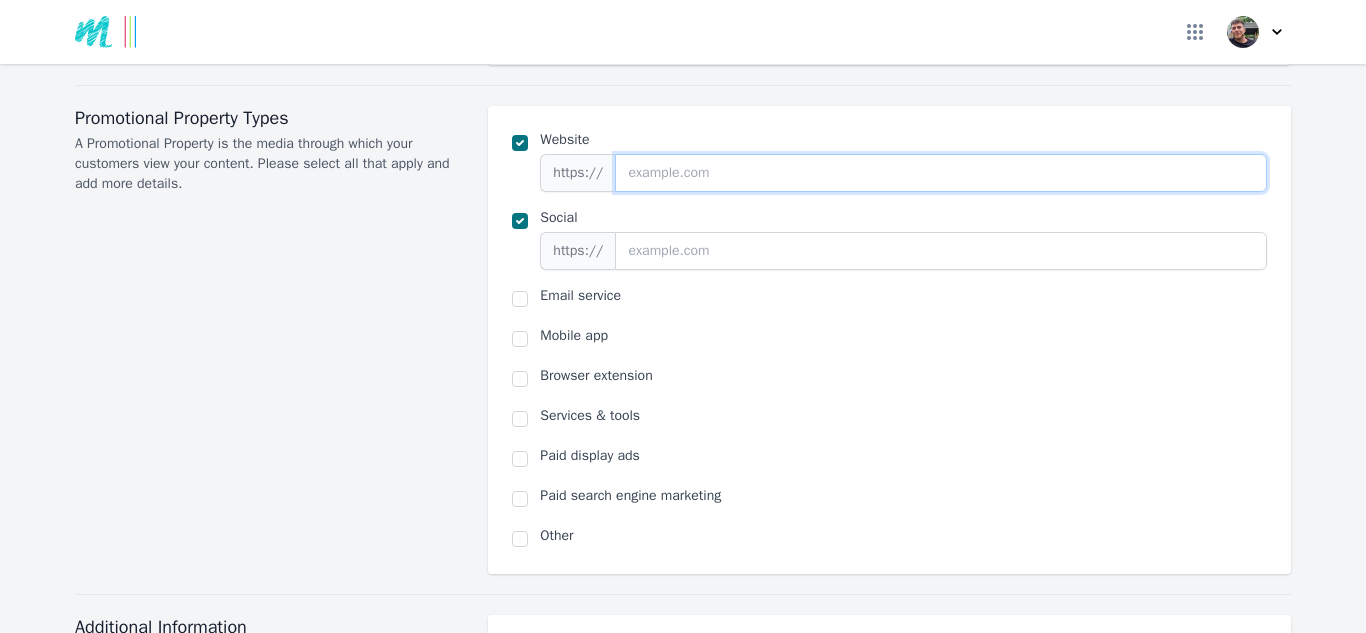 click at bounding box center (941, 173) 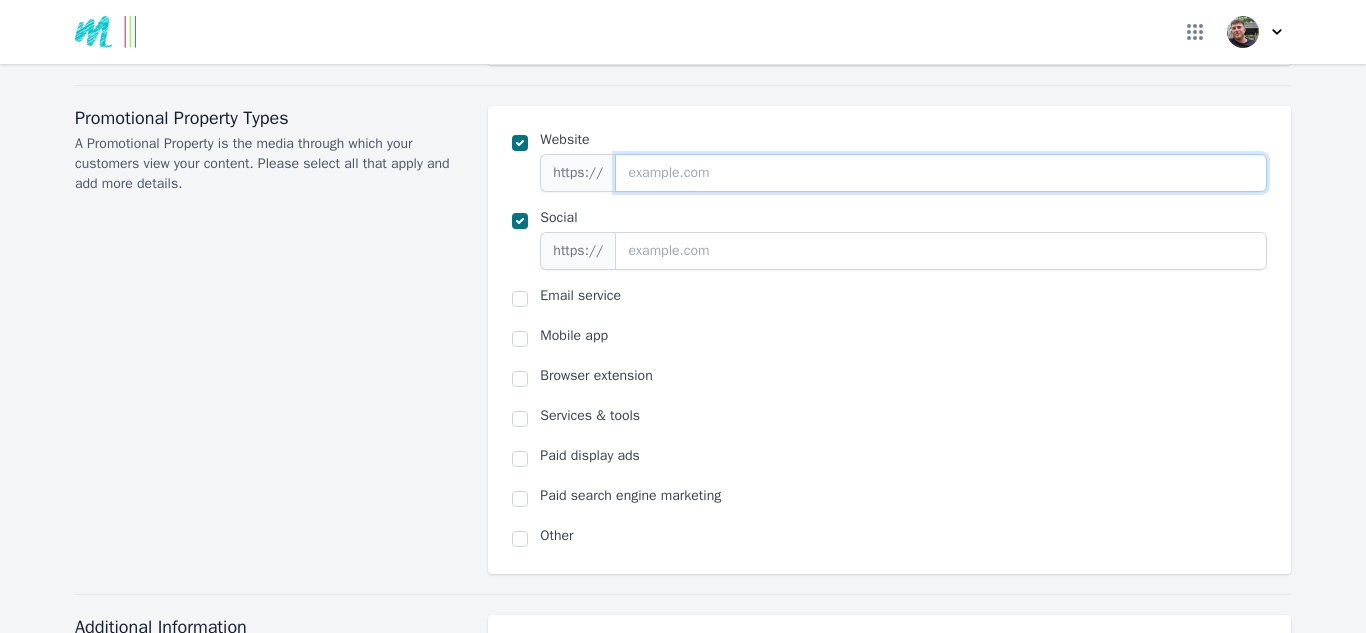 paste on "[URL][DOMAIN_NAME][PERSON_NAME][PERSON_NAME]" 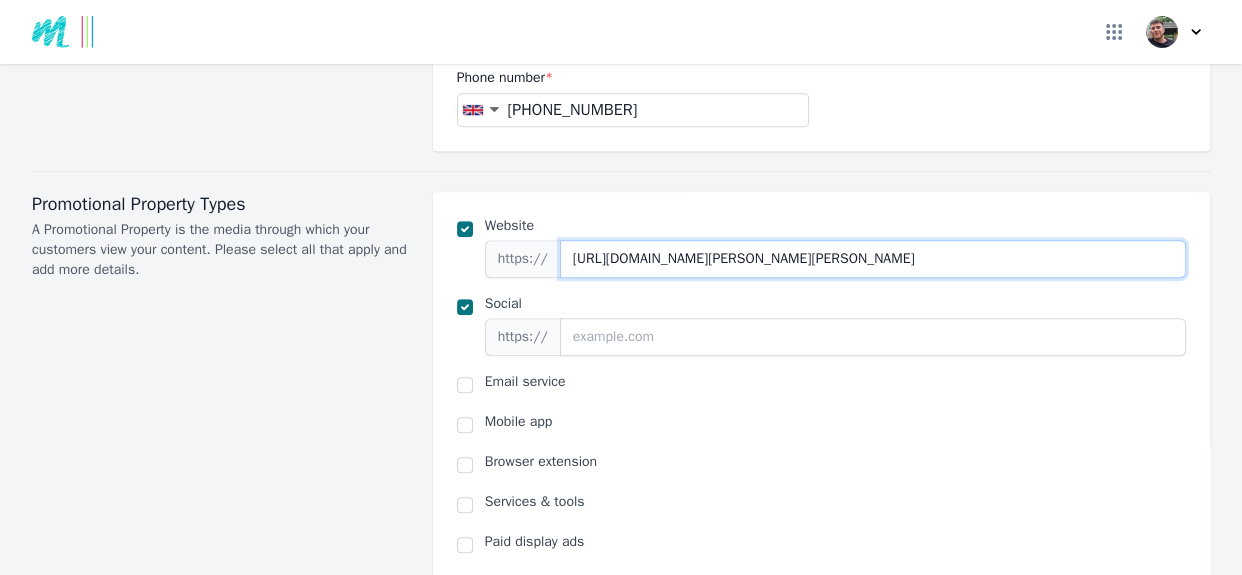 scroll, scrollTop: 1393, scrollLeft: 0, axis: vertical 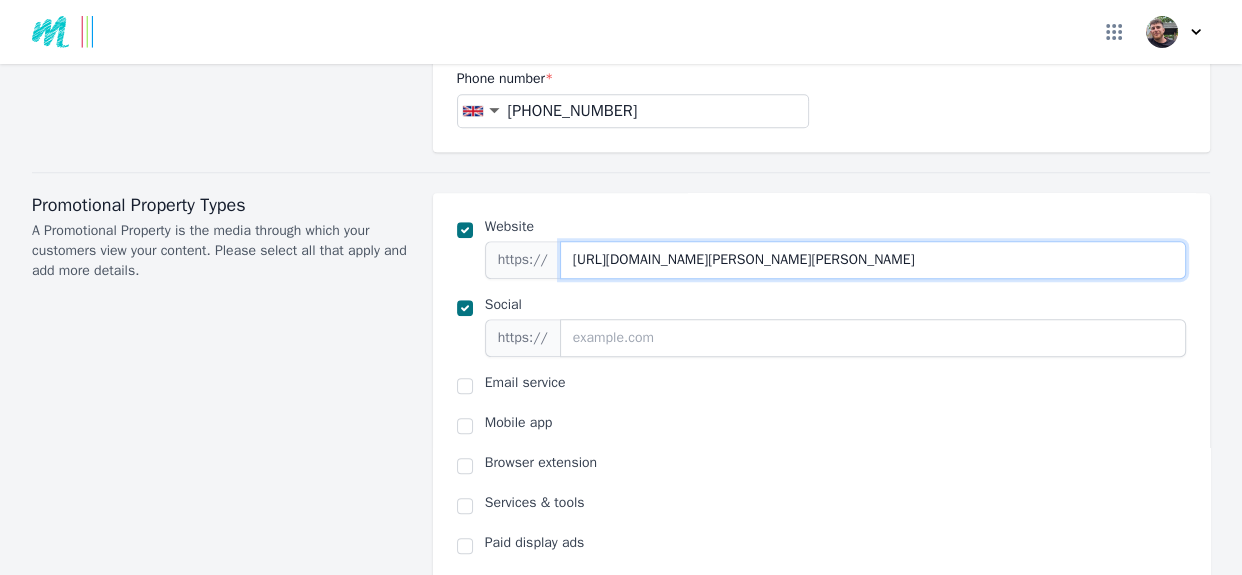 type on "[URL][DOMAIN_NAME][PERSON_NAME][PERSON_NAME]" 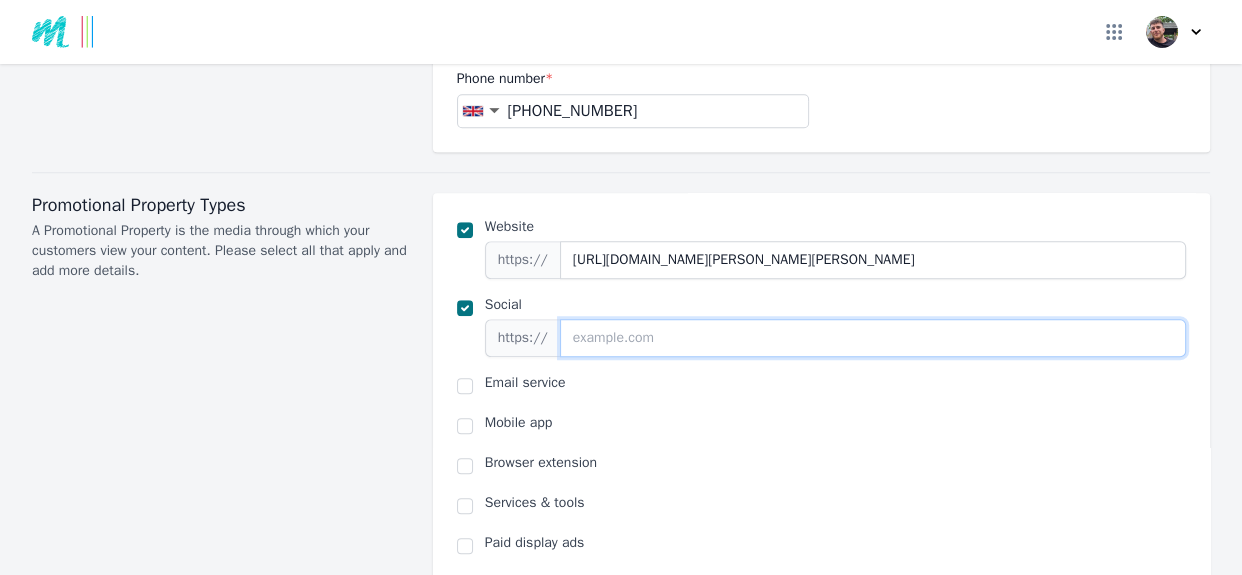 click on "Social
https://" at bounding box center [835, 326] 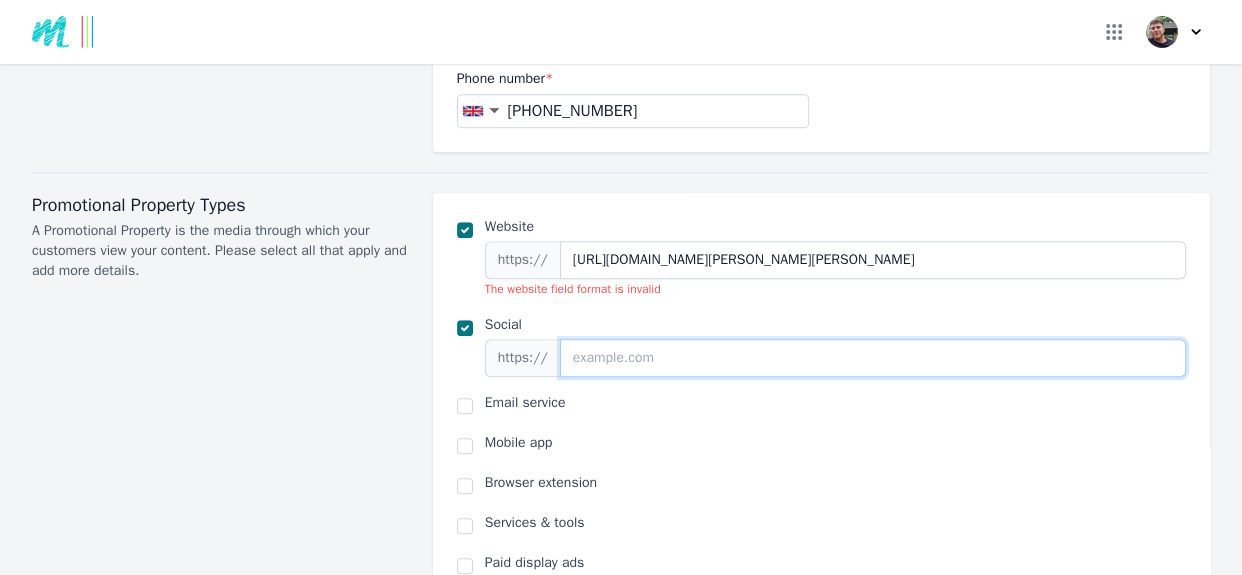 paste on "[URL][DOMAIN_NAME][PERSON_NAME][PERSON_NAME]" 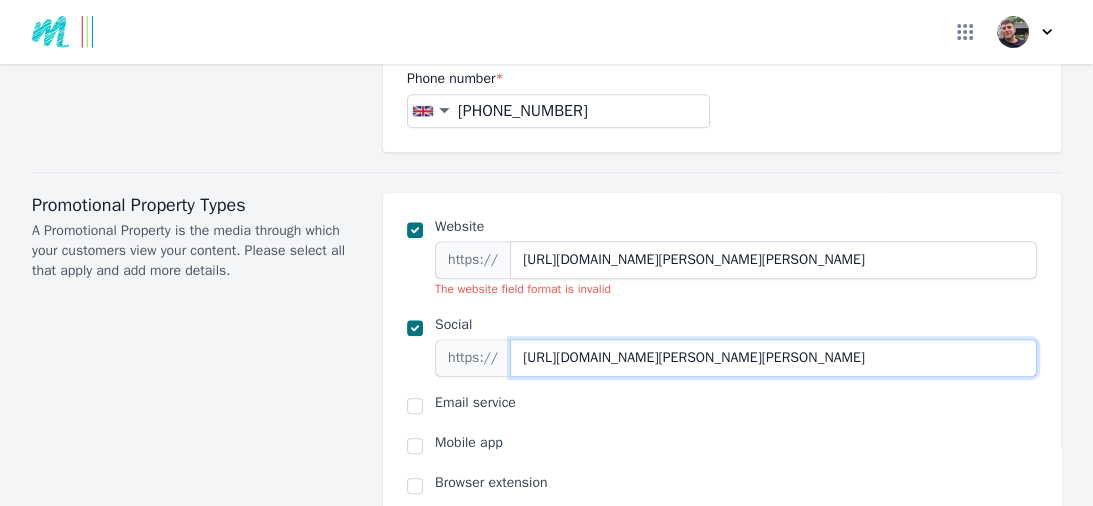 scroll, scrollTop: 1393, scrollLeft: 0, axis: vertical 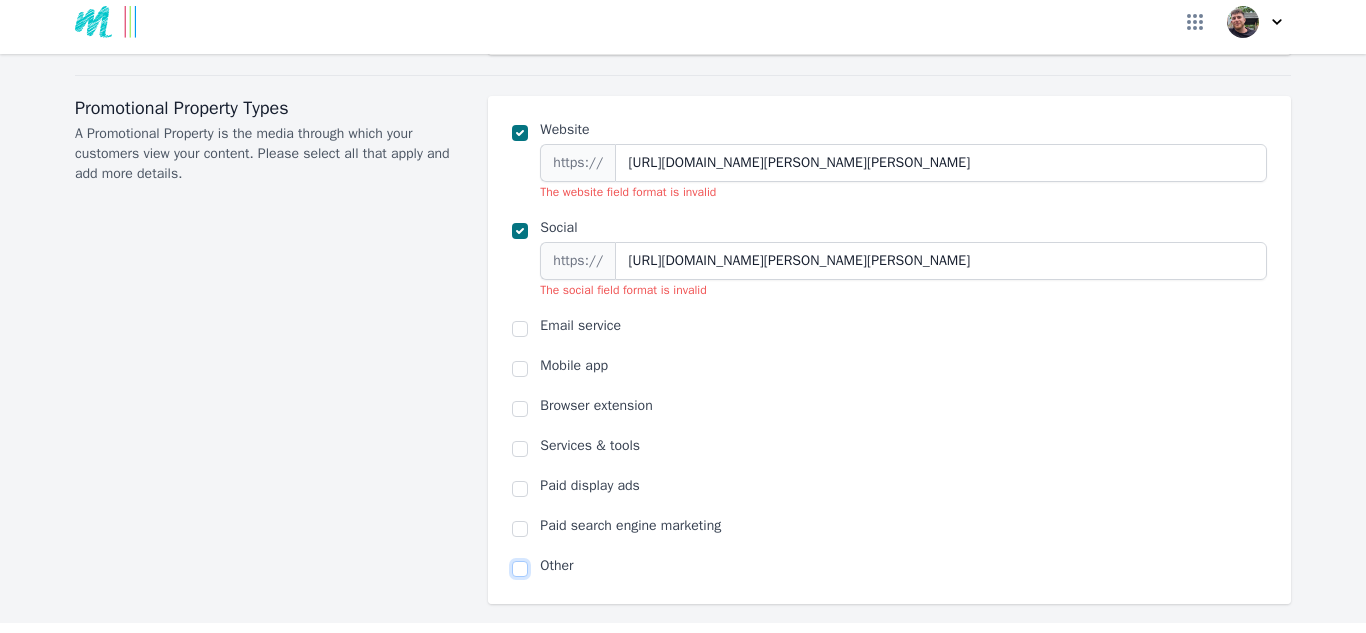 click at bounding box center [520, 569] 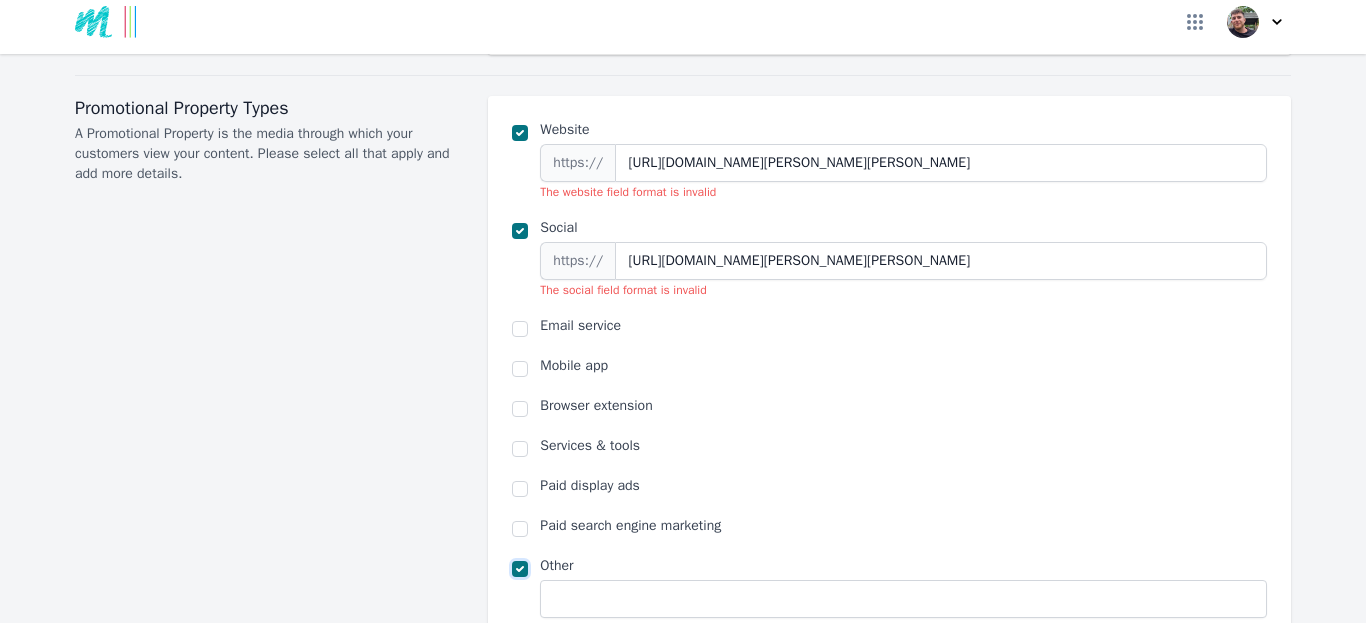 scroll, scrollTop: 0, scrollLeft: 0, axis: both 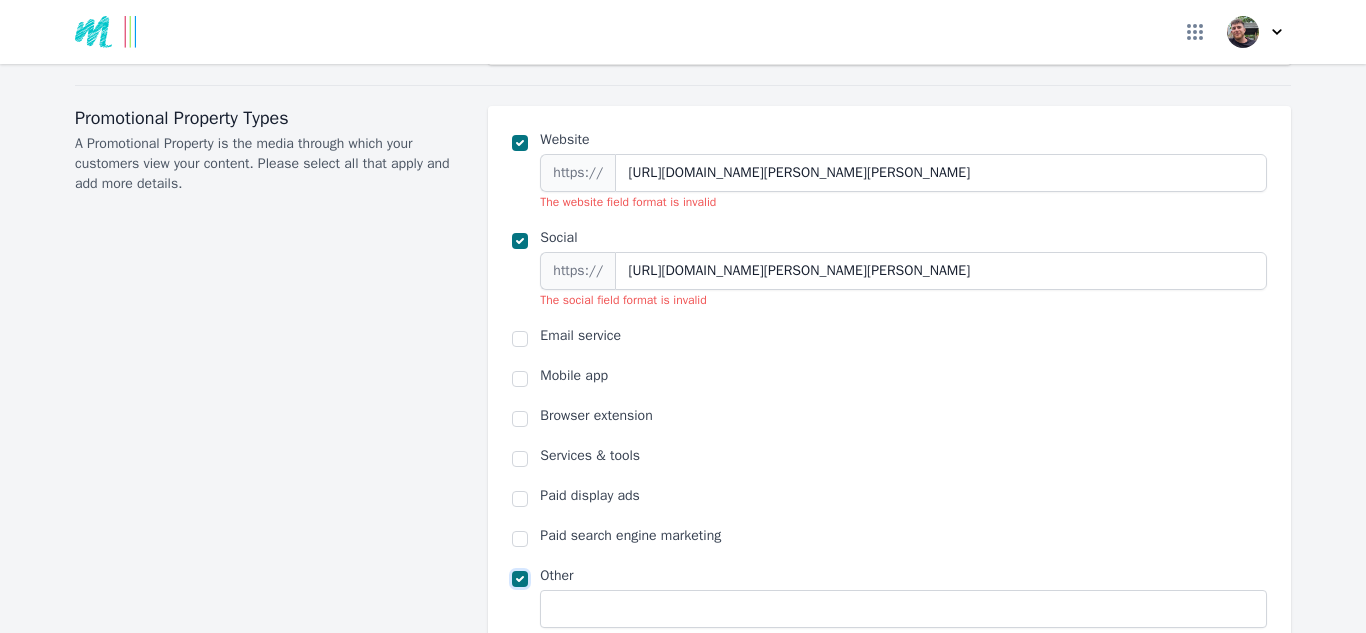 click at bounding box center [520, 579] 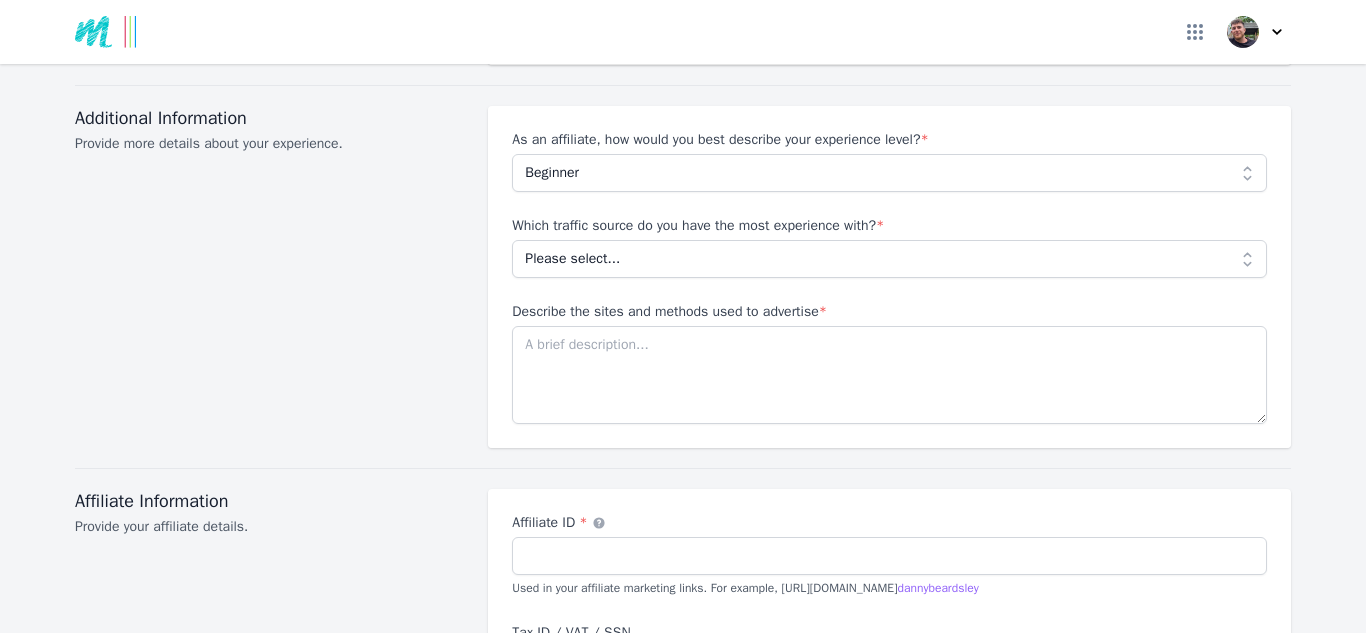 scroll, scrollTop: 1962, scrollLeft: 0, axis: vertical 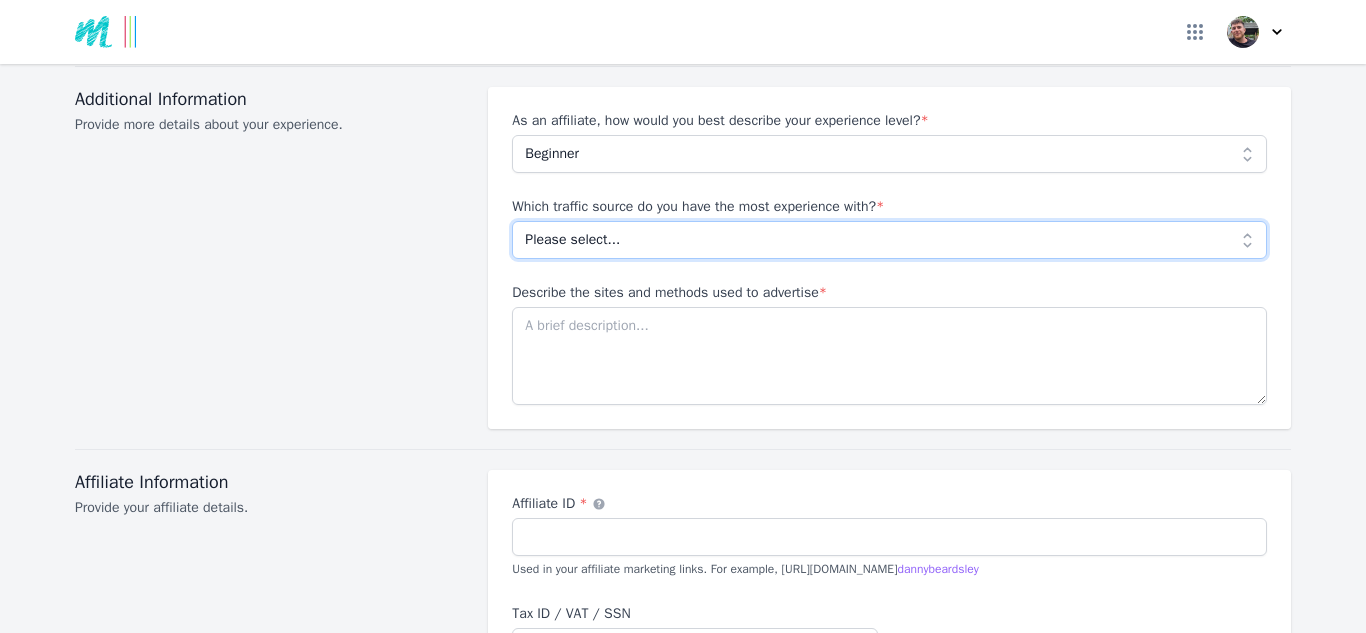 click on "Please select...   No experience   Social media   Pay per click   Media buying   Organic search   Email   Other" at bounding box center (889, 240) 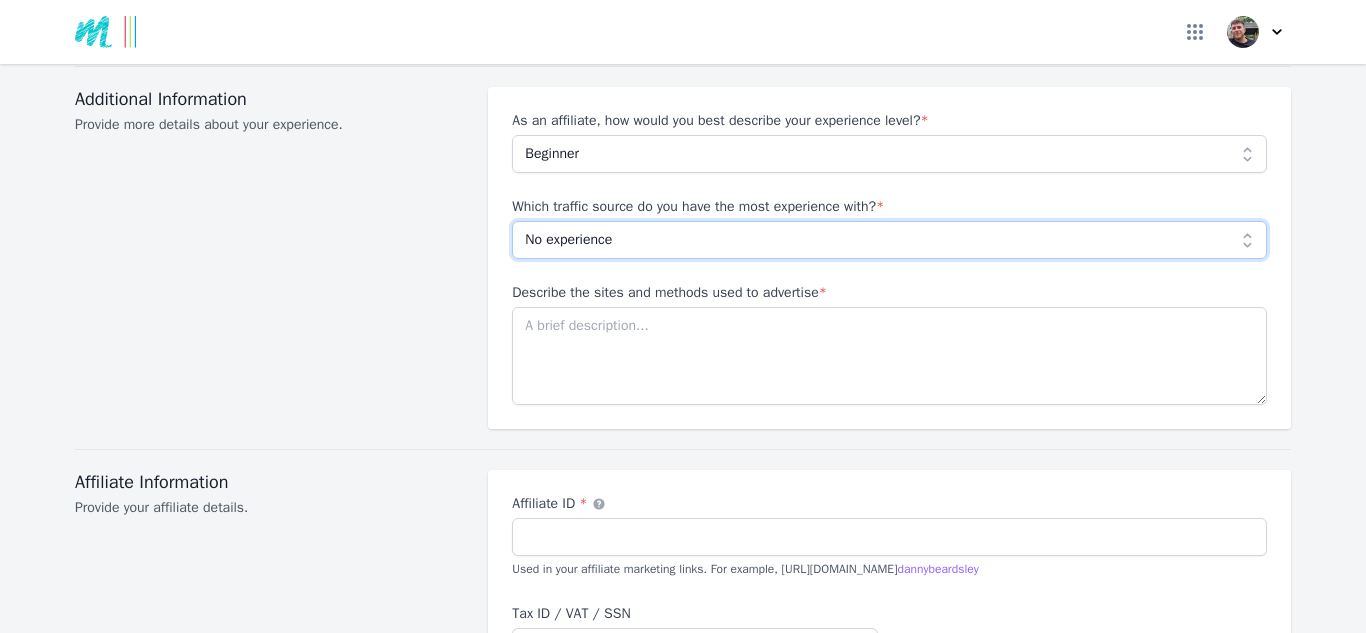 click on "Please select...   No experience   Social media   Pay per click   Media buying   Organic search   Email   Other" at bounding box center (889, 240) 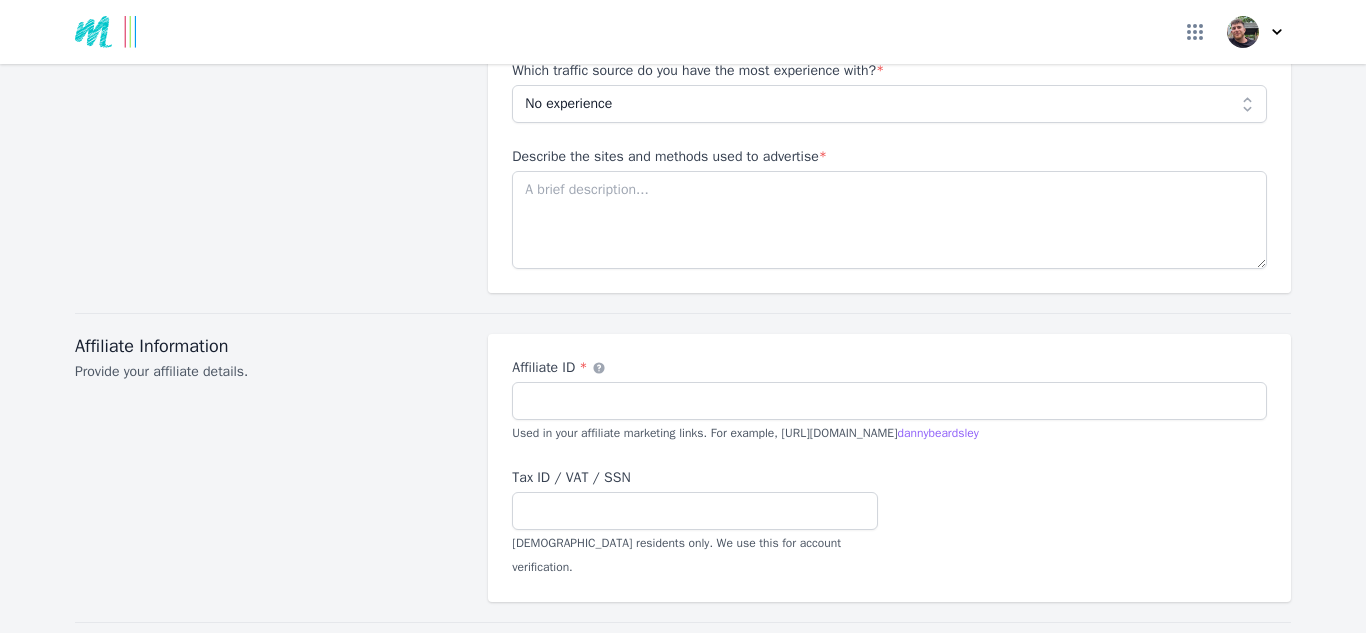 scroll, scrollTop: 2104, scrollLeft: 0, axis: vertical 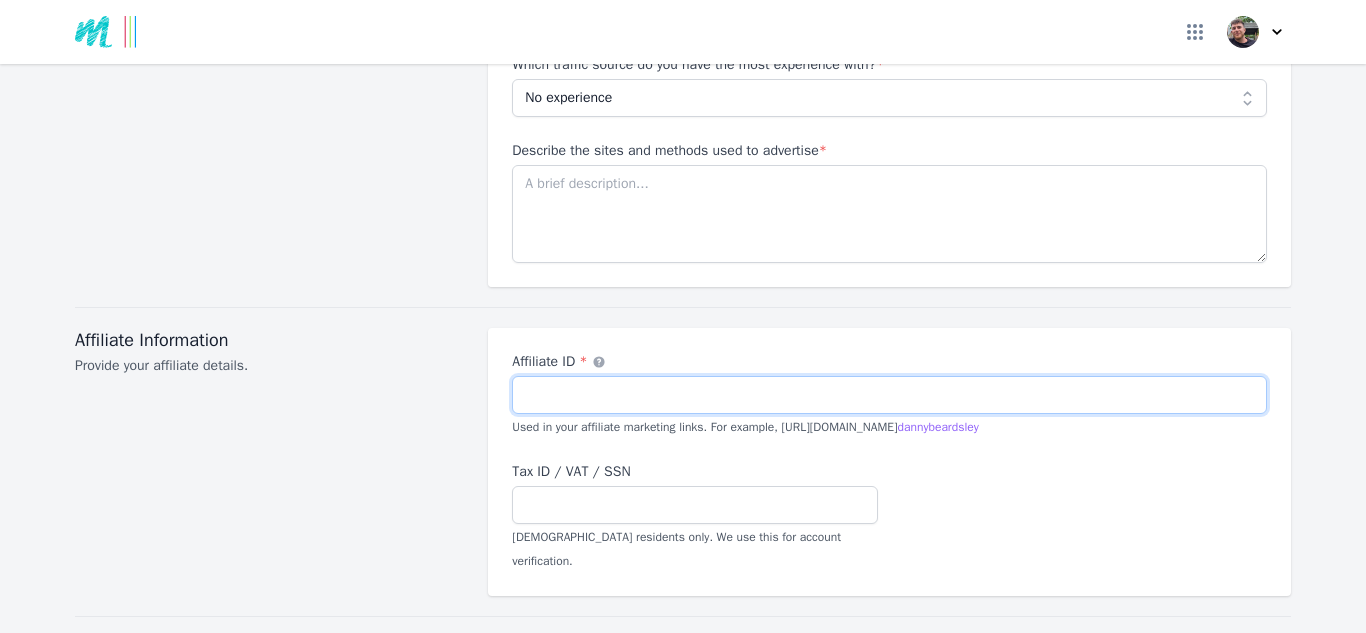 click on "Affiliate ID  *" at bounding box center [889, 395] 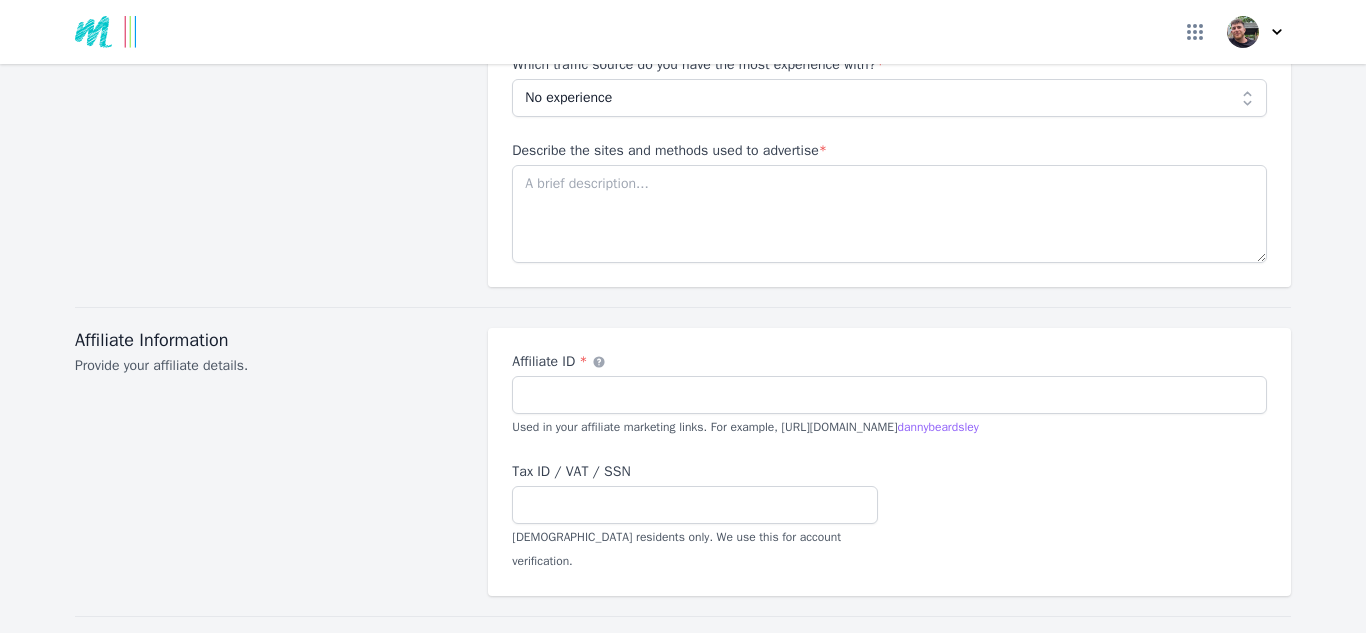 click 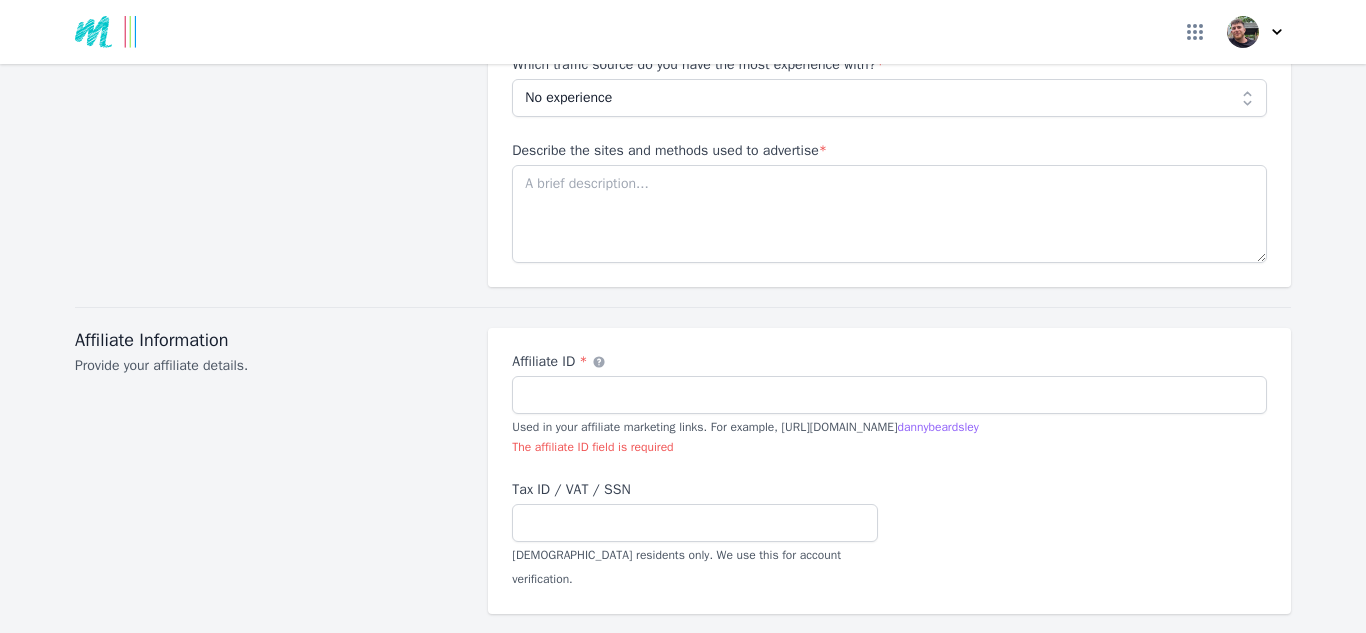 click 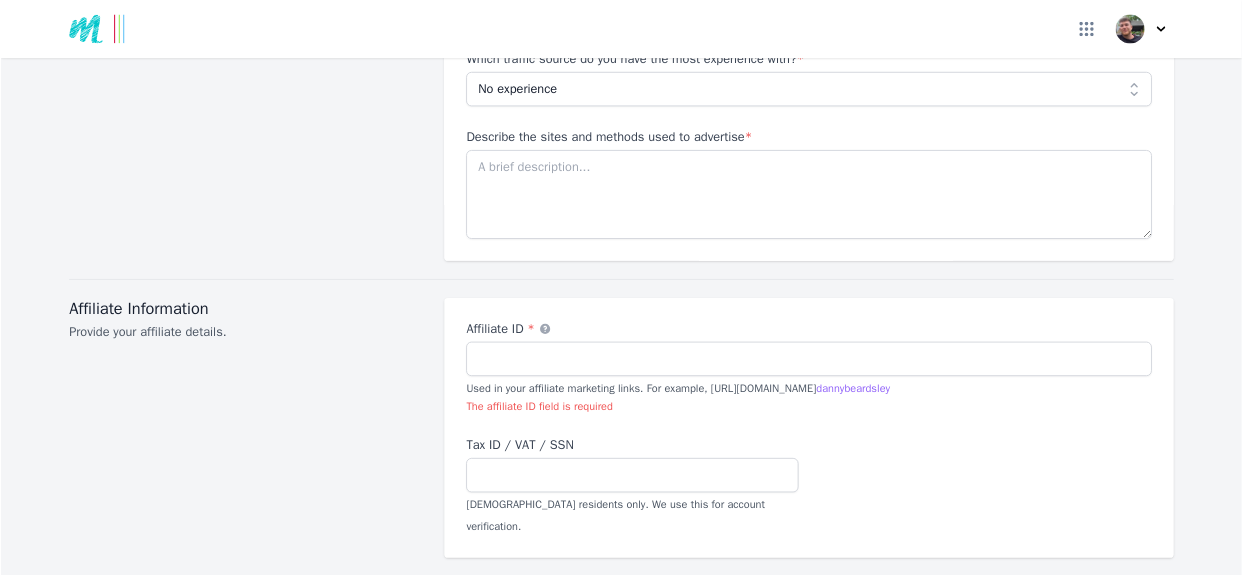 scroll, scrollTop: 20770, scrollLeft: 0, axis: vertical 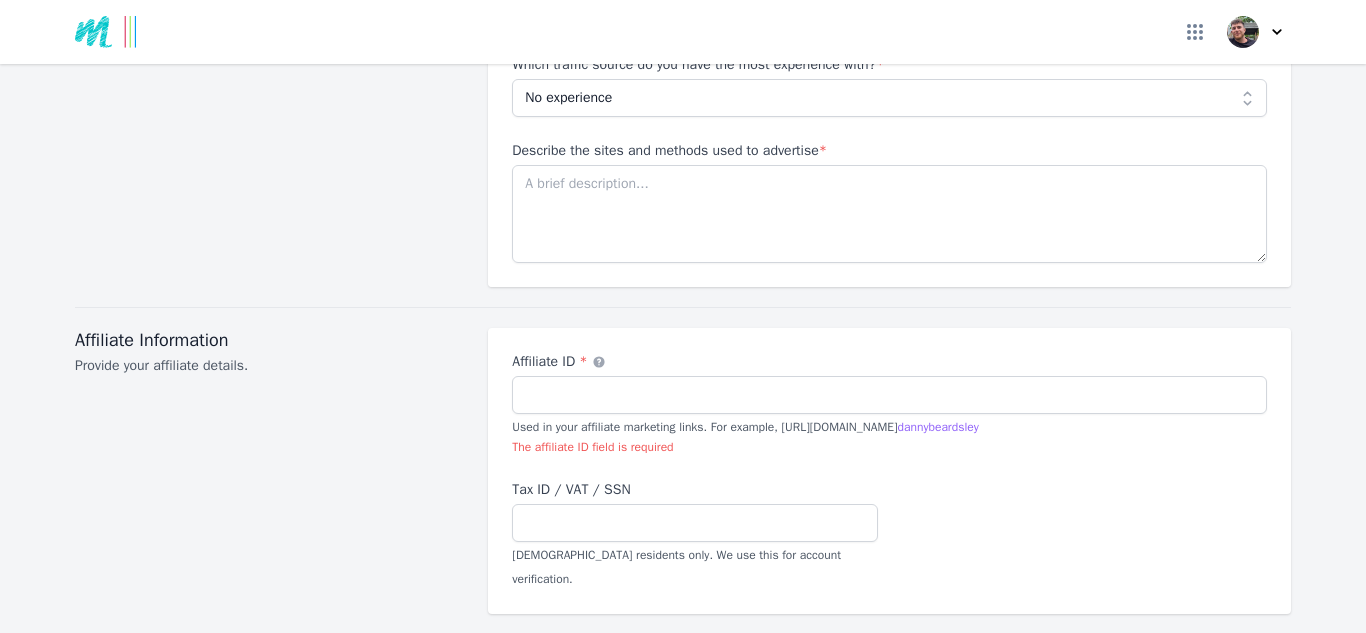 click on "how do I fined my affiliate id" 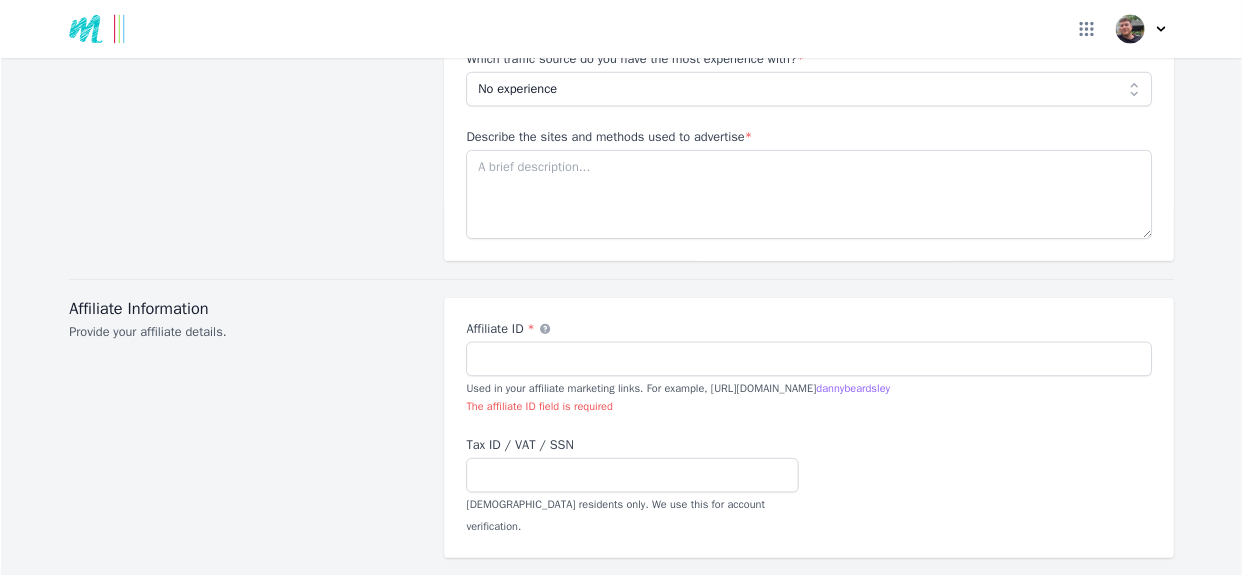 scroll, scrollTop: 2103, scrollLeft: 0, axis: vertical 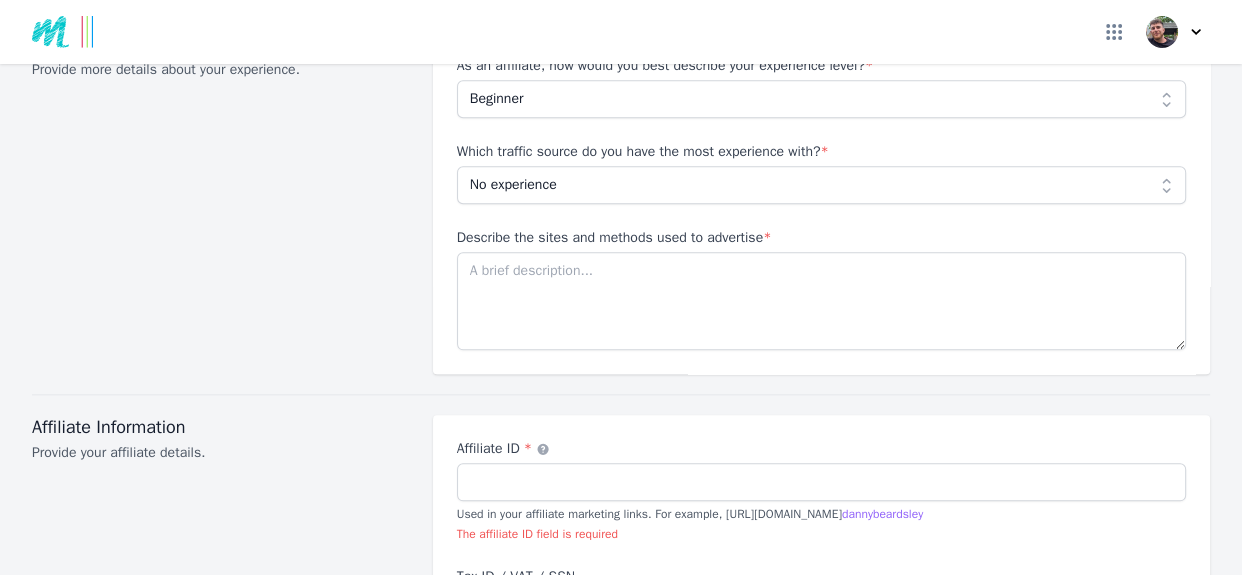 click on "how do I fined my affiliate id" 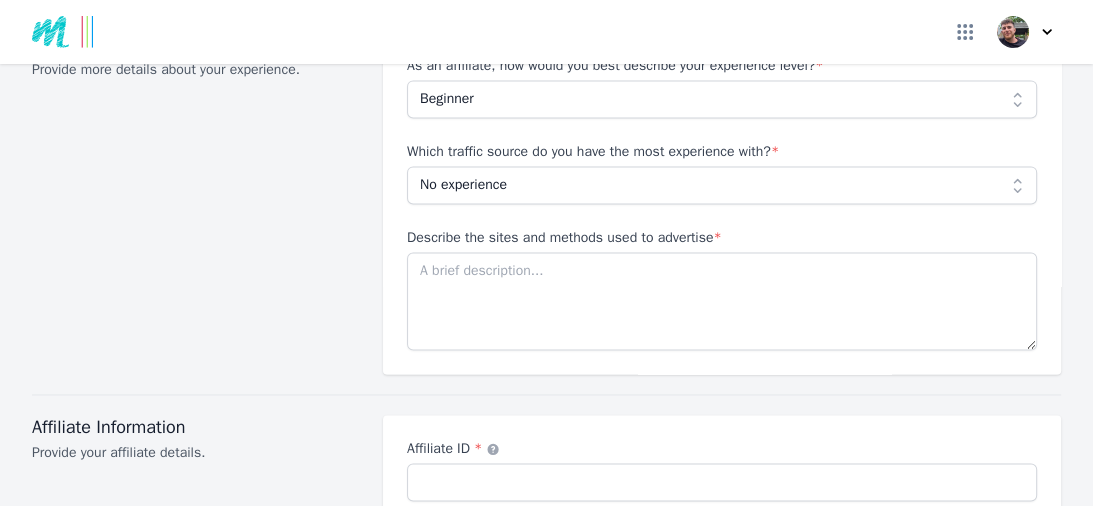 scroll, scrollTop: 2104, scrollLeft: 0, axis: vertical 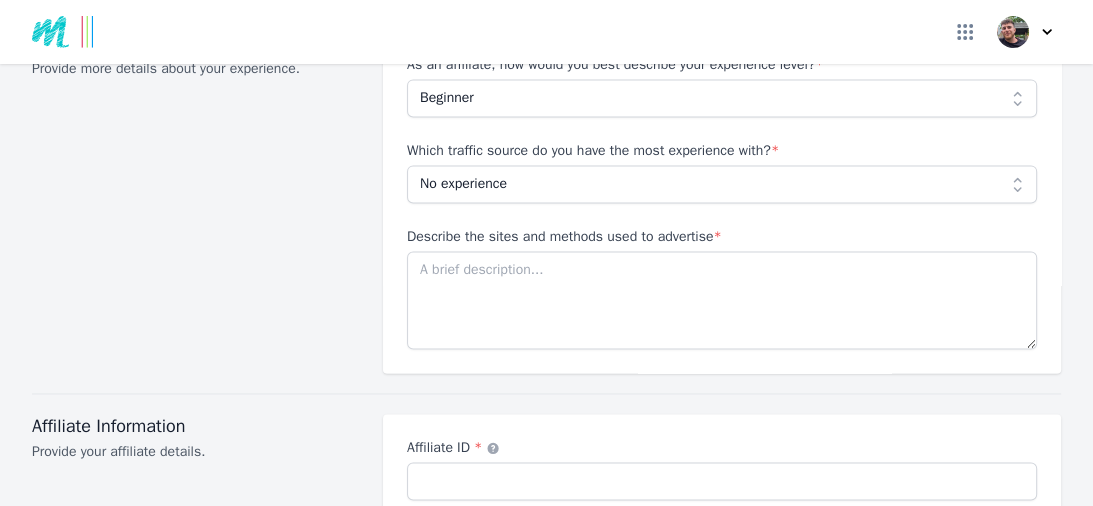 paste on "[URL][DOMAIN_NAME][PERSON_NAME][PERSON_NAME]" 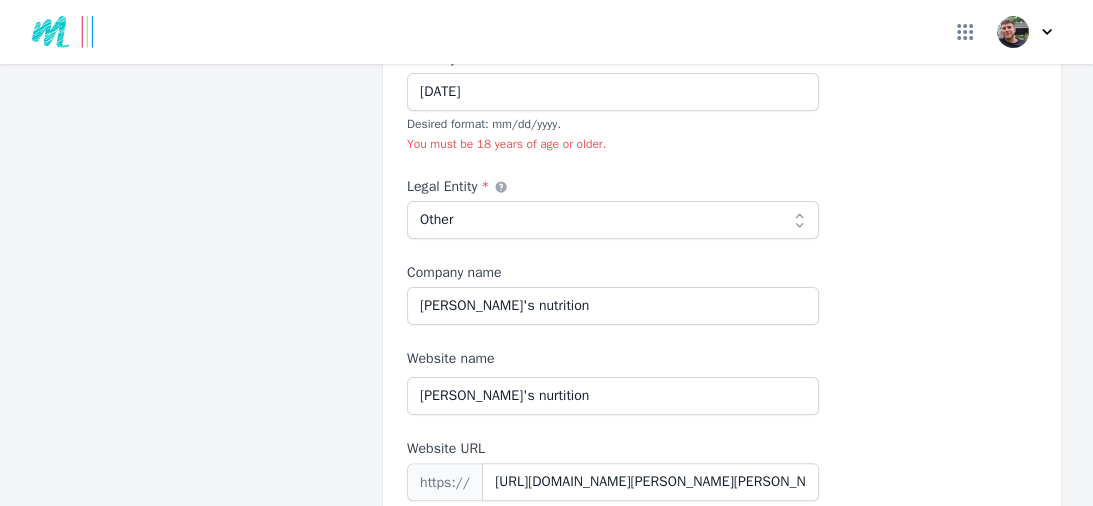 scroll, scrollTop: 0, scrollLeft: 0, axis: both 